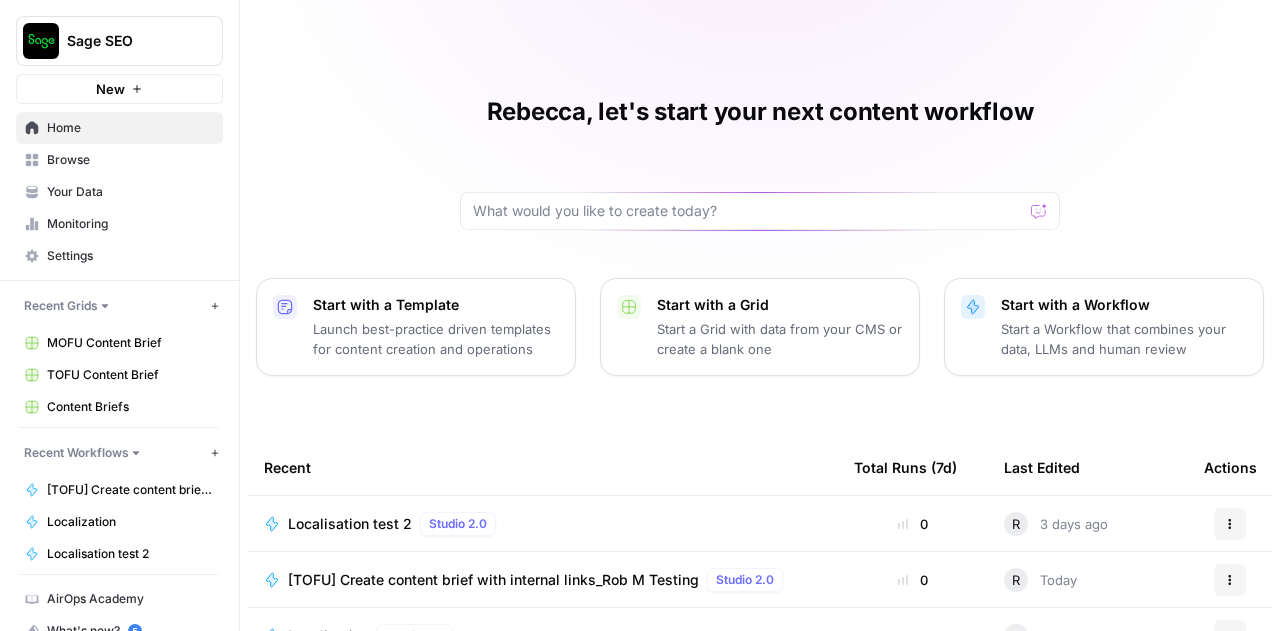 scroll, scrollTop: 0, scrollLeft: 0, axis: both 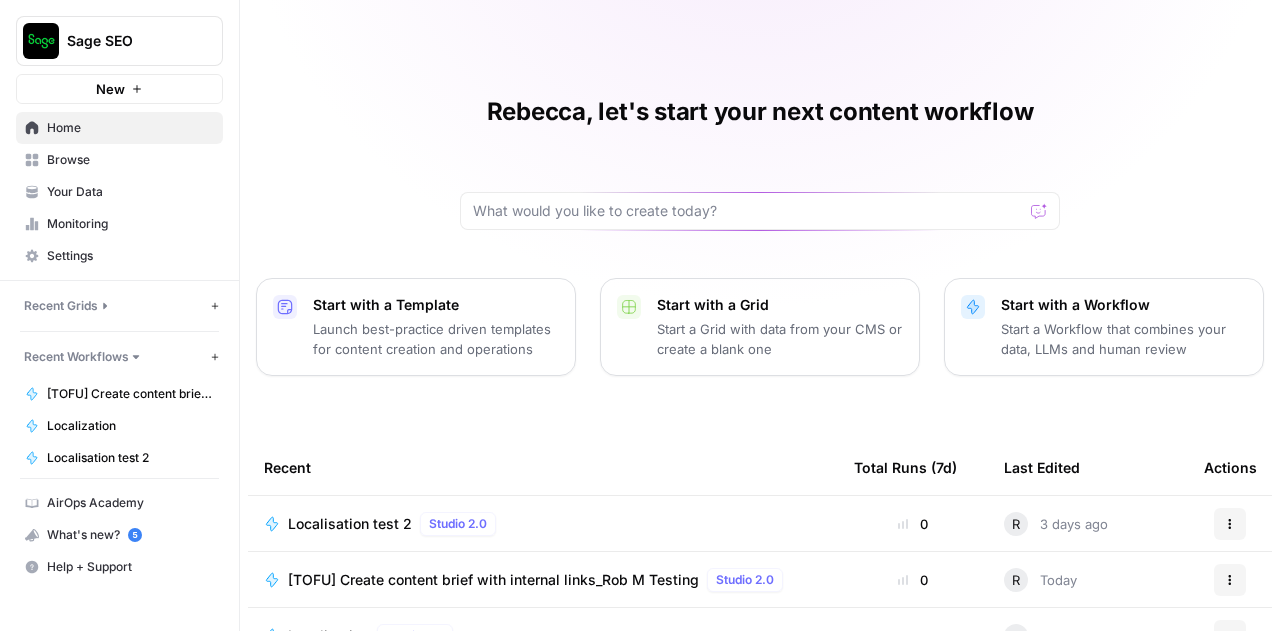 click on "Your Data" at bounding box center [130, 192] 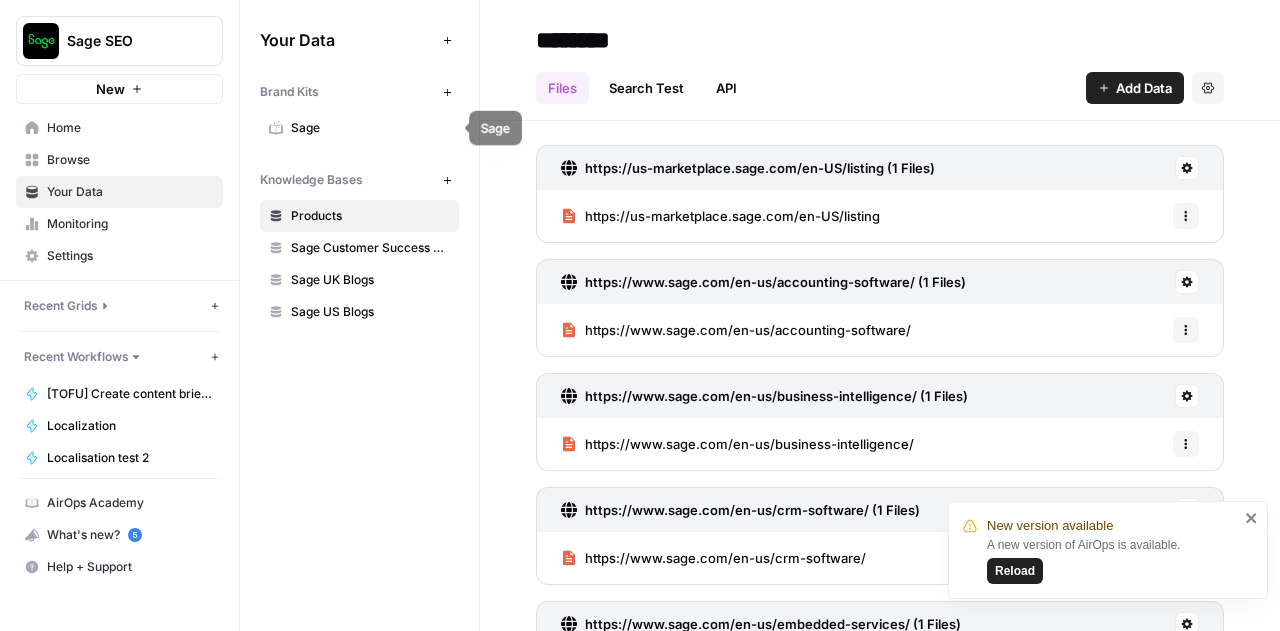 click on "Sage" at bounding box center [359, 128] 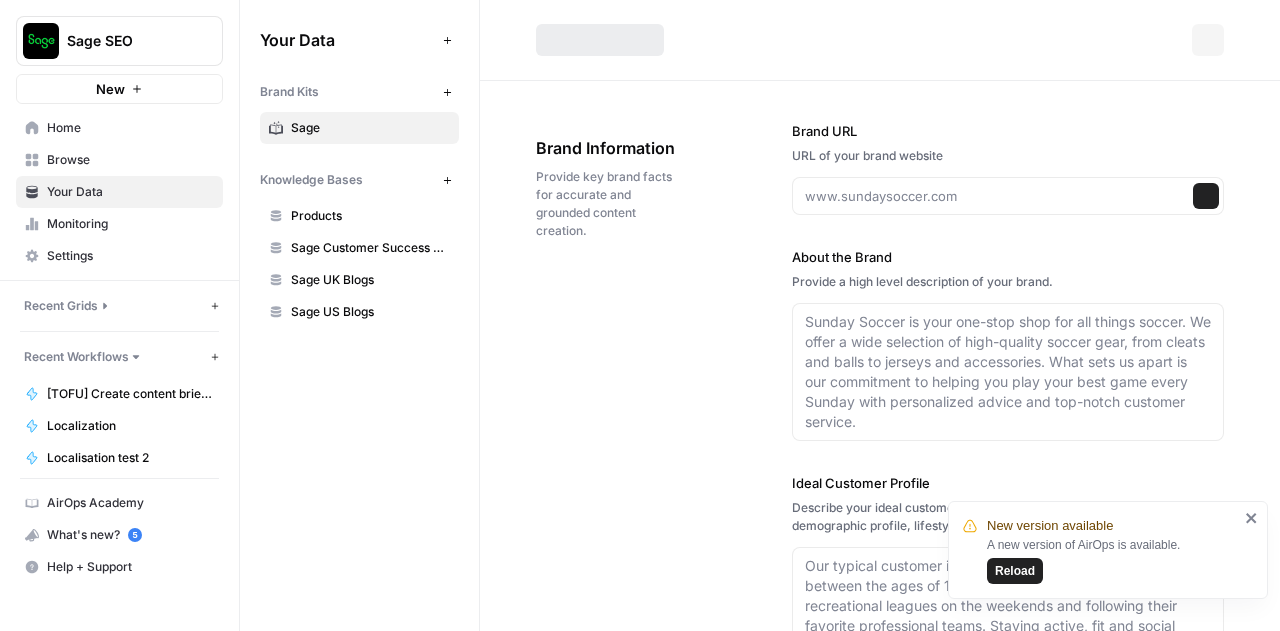 type on "www.sage.com" 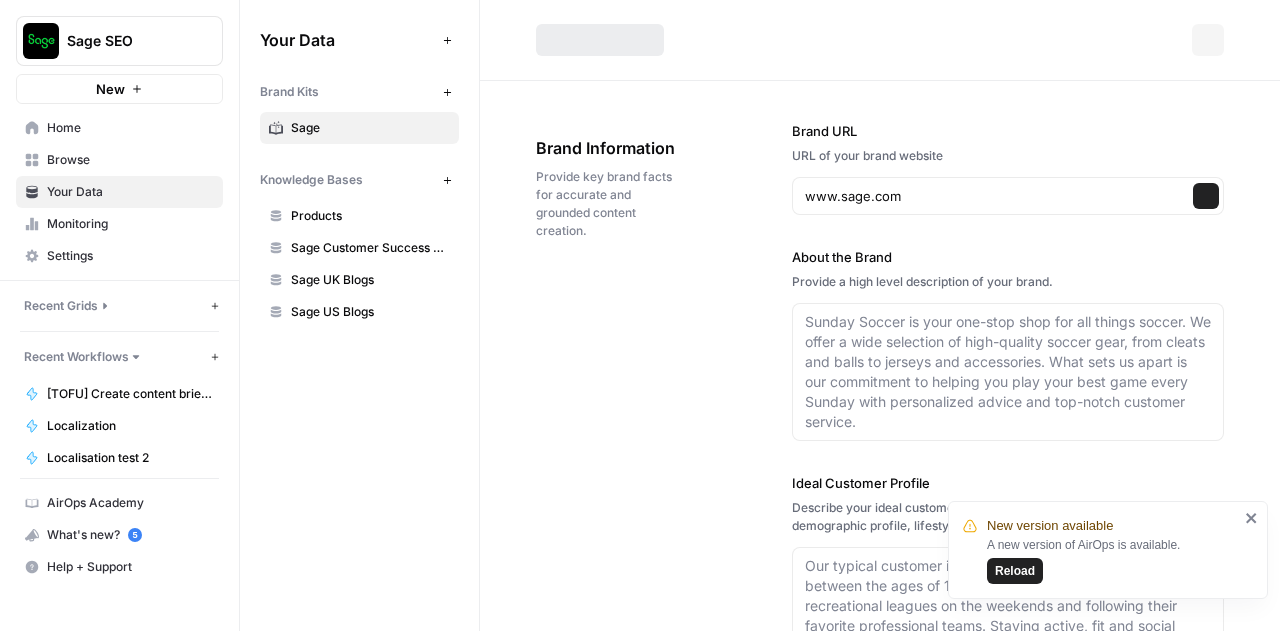 type on "Sage is a global leader in business management software, offering cloud-based solutions for accounting, payroll, HR, and enterprise resource planning (ERP). With over 40 years of experience, Sage empowers businesses of all sizes to make smarter, faster decisions through AI-powered tools and industry-specific solutions. Their products are designed to streamline financial processes, improve operational efficiency, and provide actionable insights for growth. Trusted by millions of customers worldwide, Sage is committed to innovation, security, and exceptional customer support." 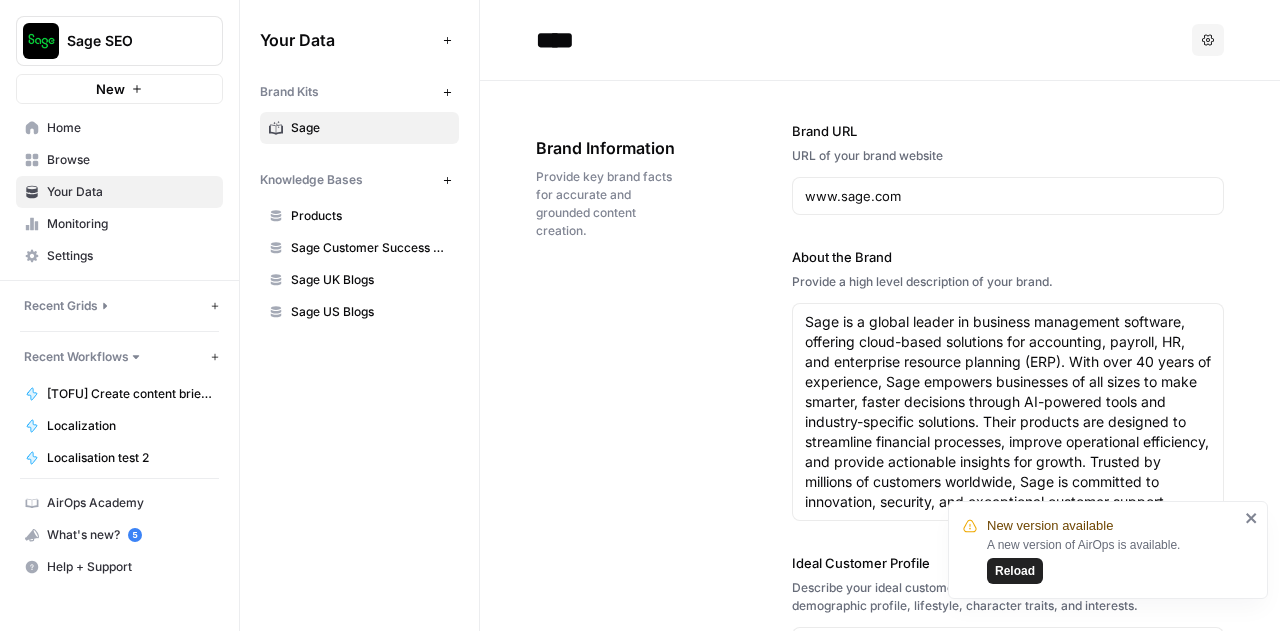 click on "Home" at bounding box center [130, 128] 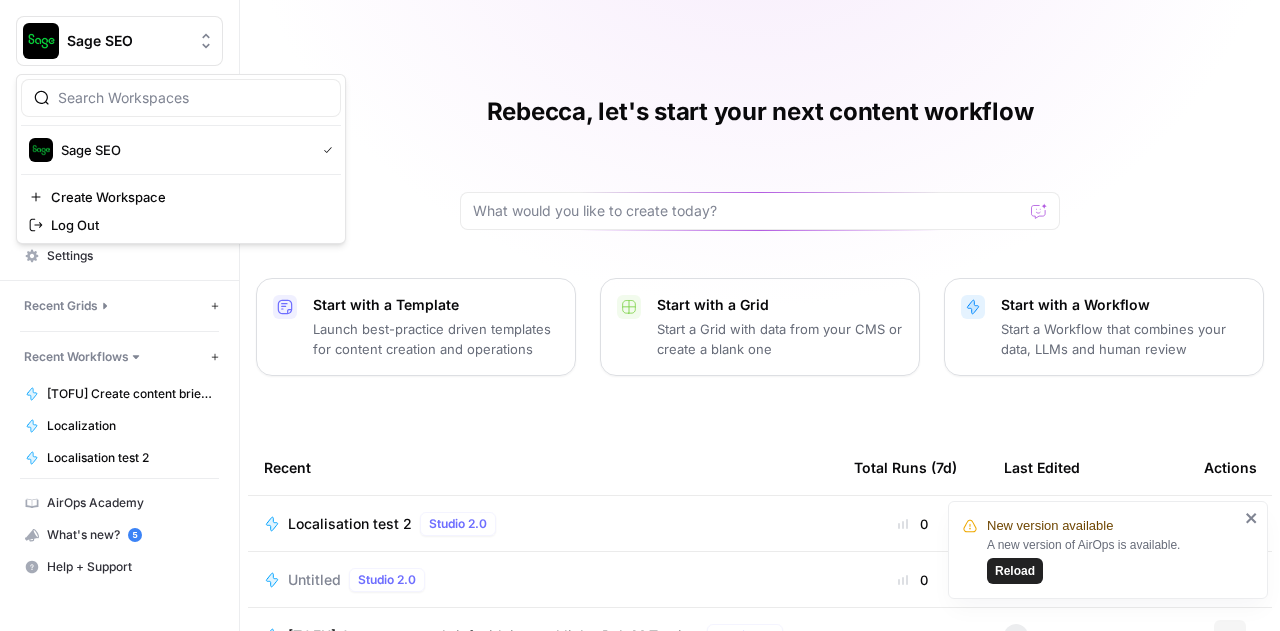 click 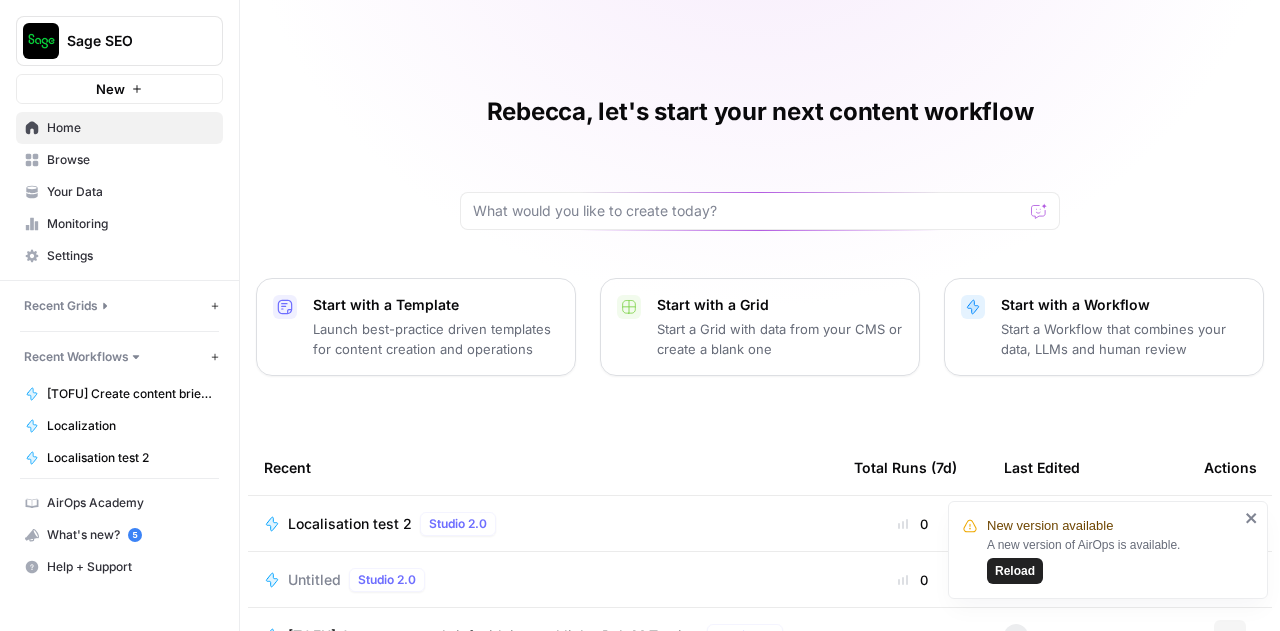 click 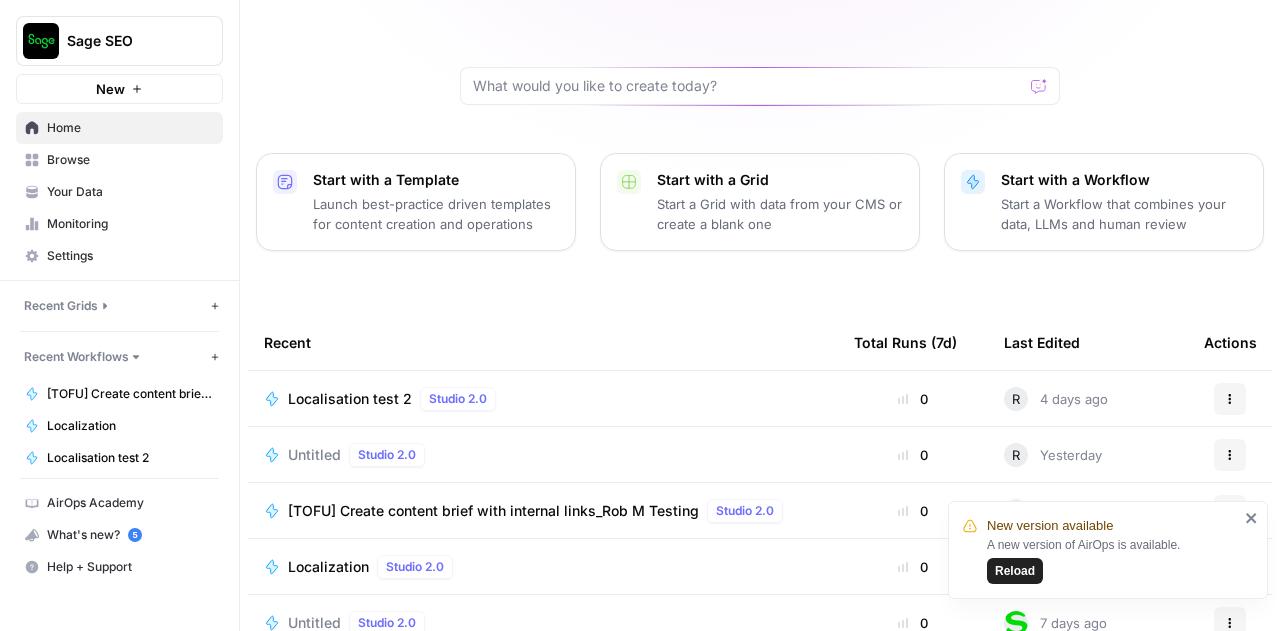scroll, scrollTop: 287, scrollLeft: 0, axis: vertical 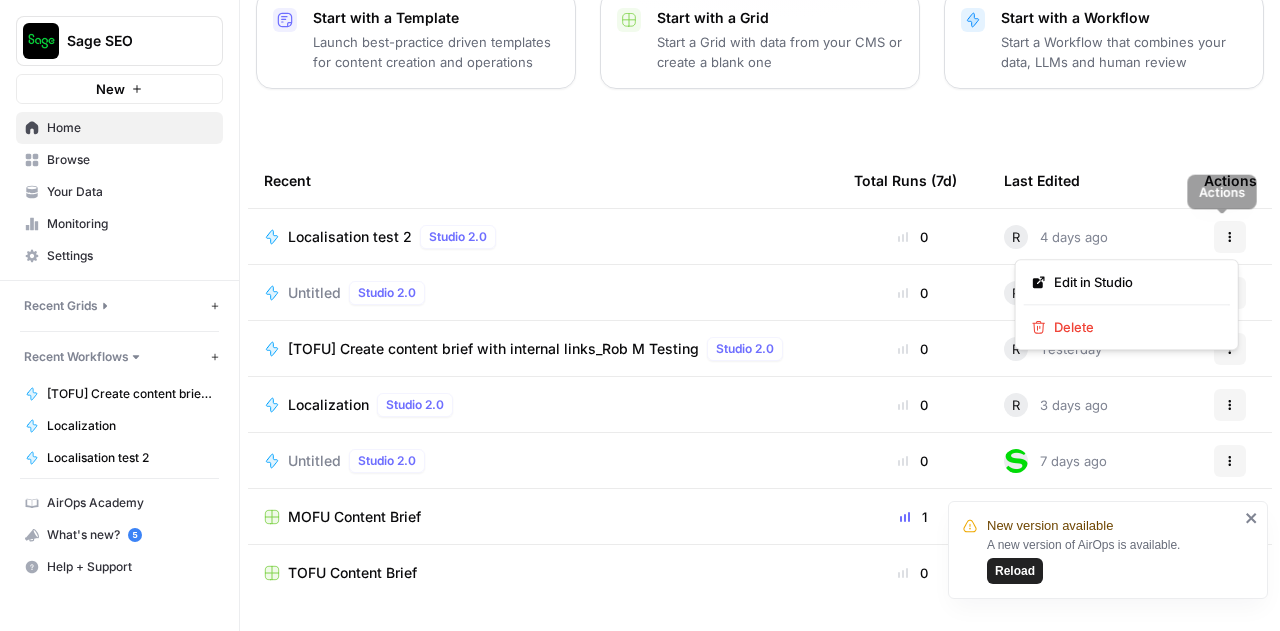 click 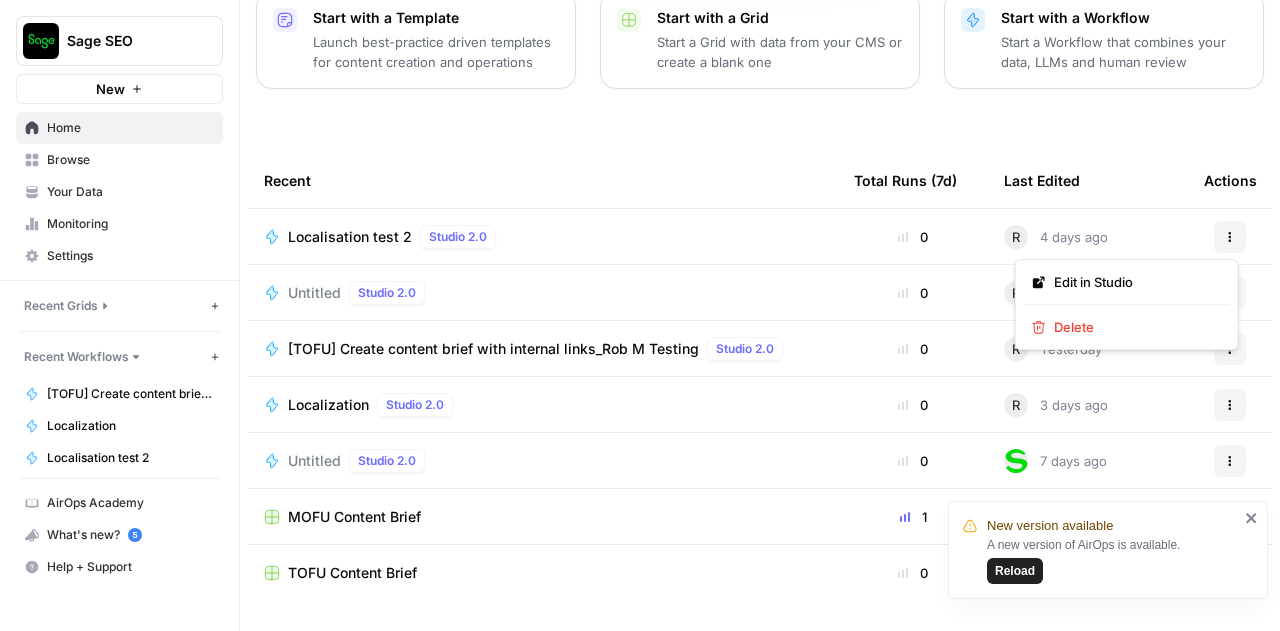 click 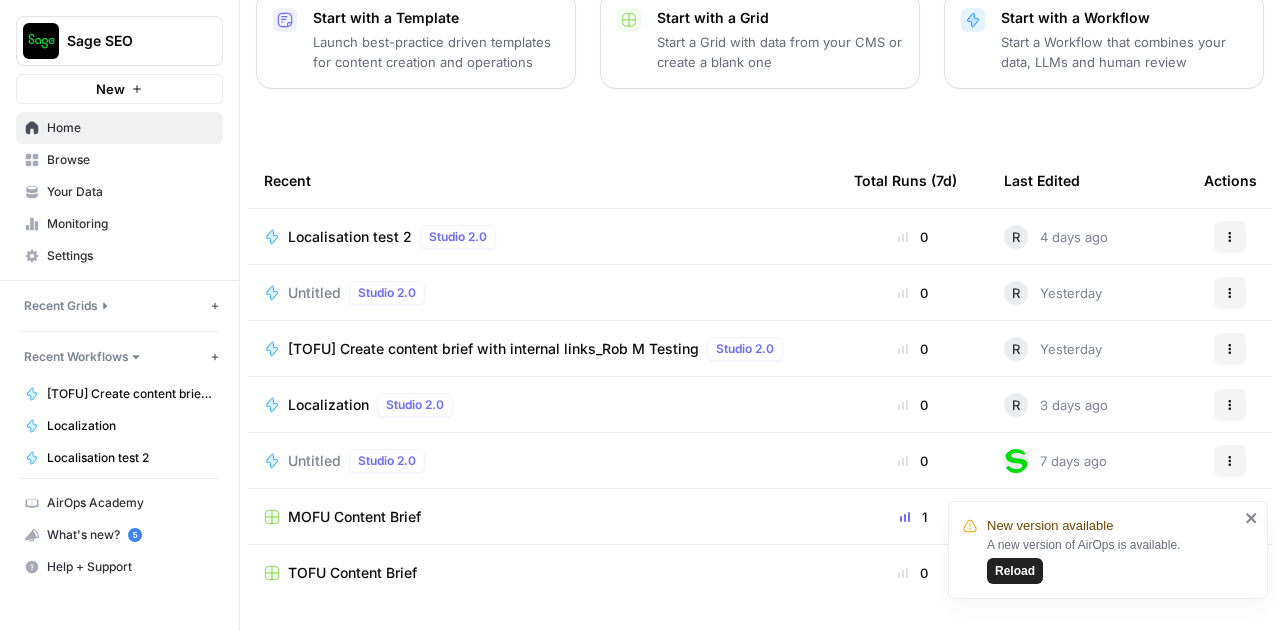 click on "Localisation test 2 Studio 2.0" at bounding box center (543, 237) 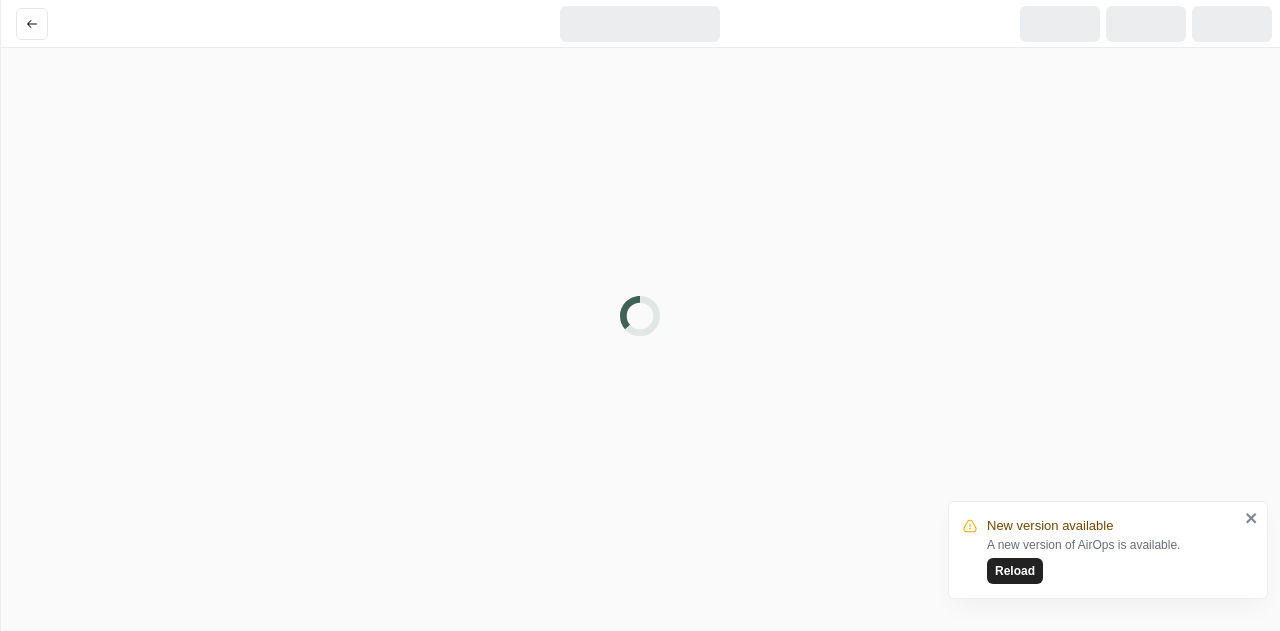 scroll, scrollTop: 0, scrollLeft: 0, axis: both 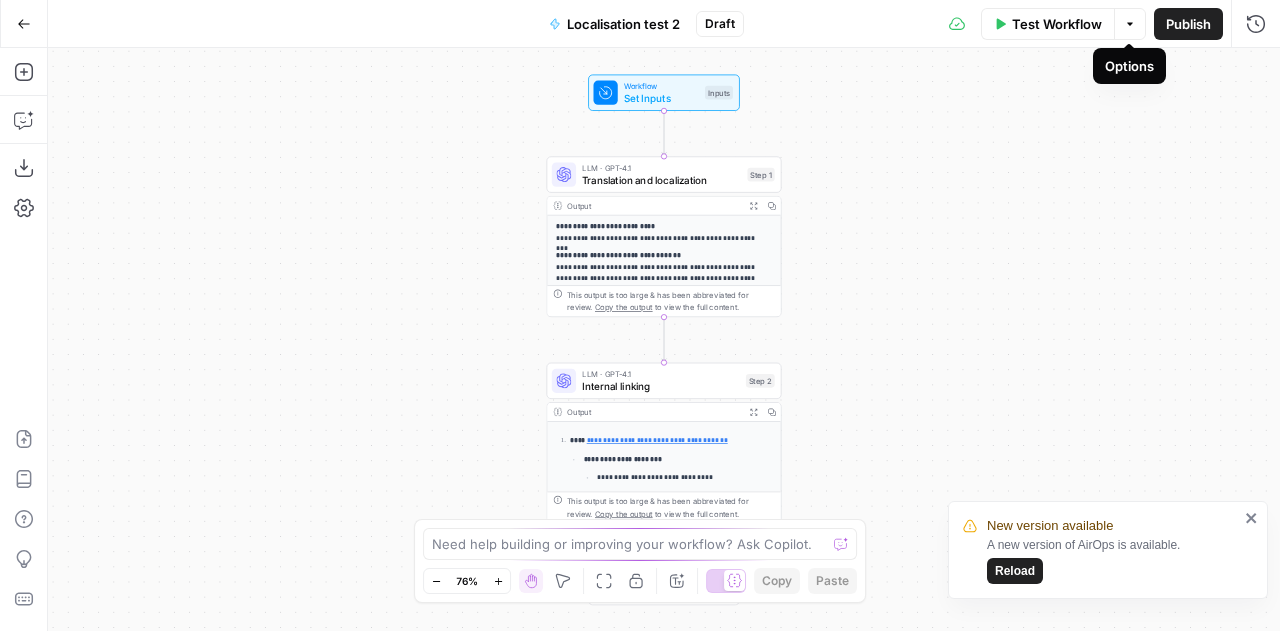 click 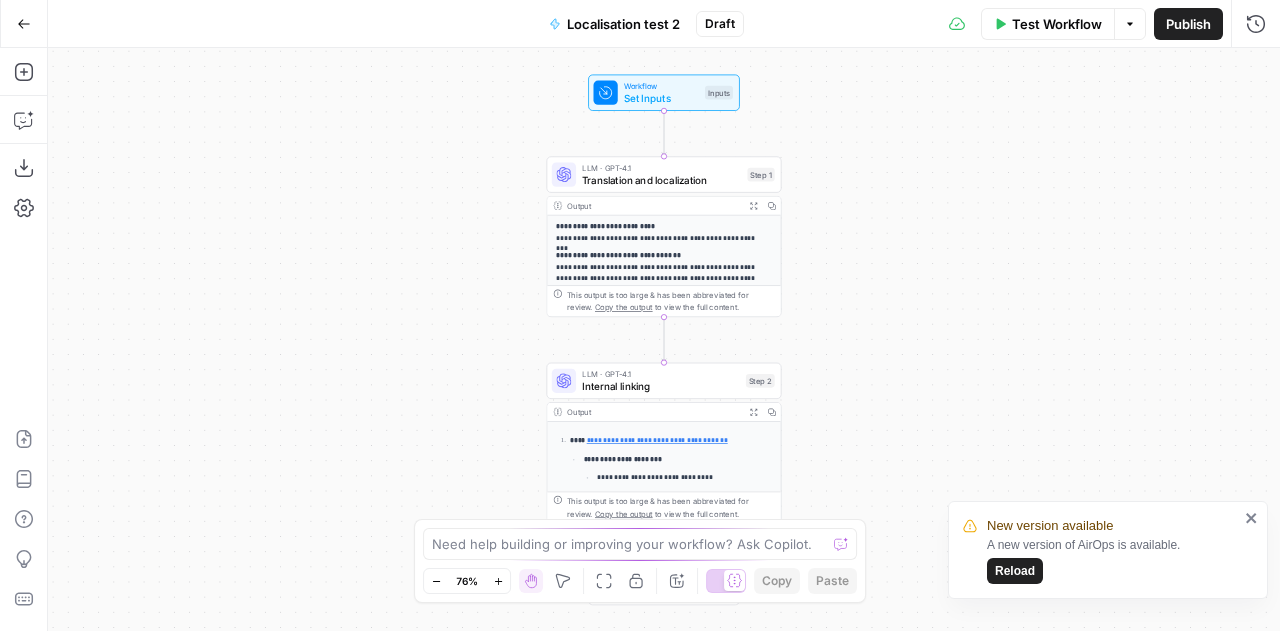 click on "**********" at bounding box center (664, 339) 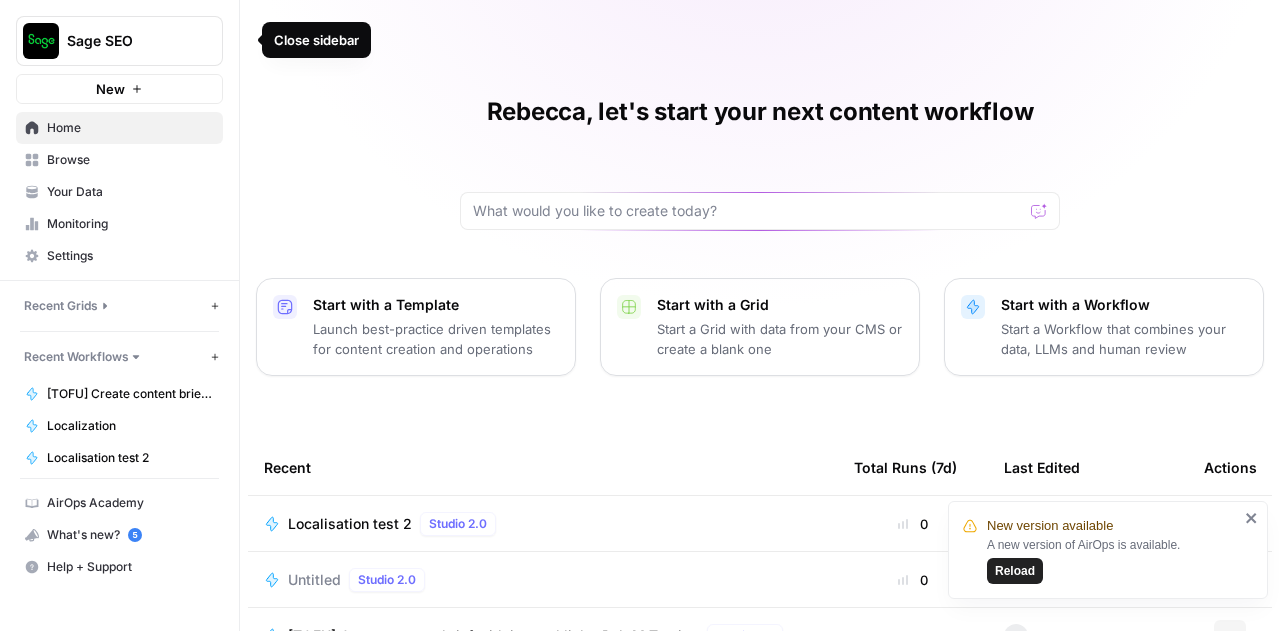 click 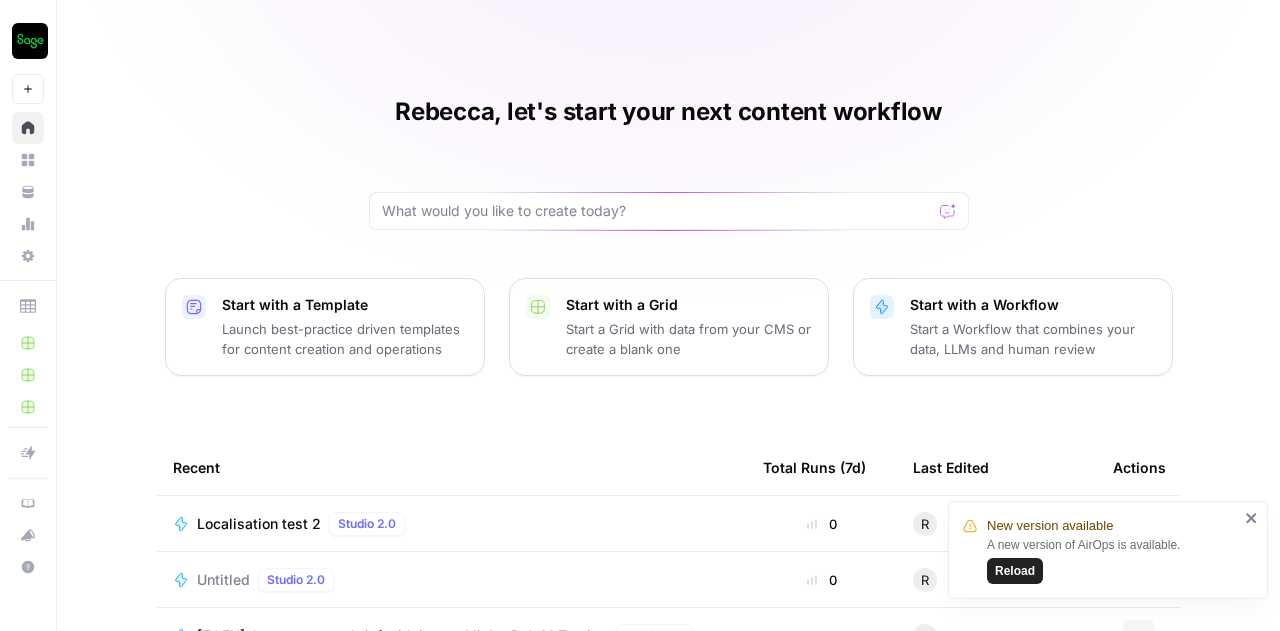 click 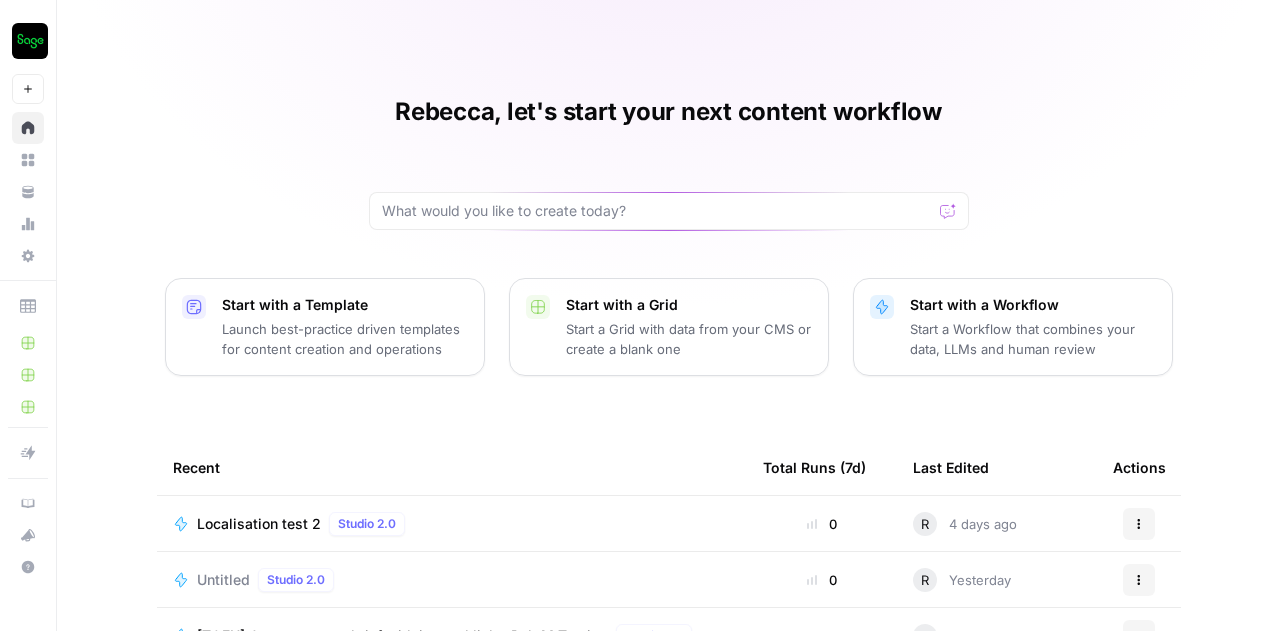 scroll, scrollTop: 287, scrollLeft: 0, axis: vertical 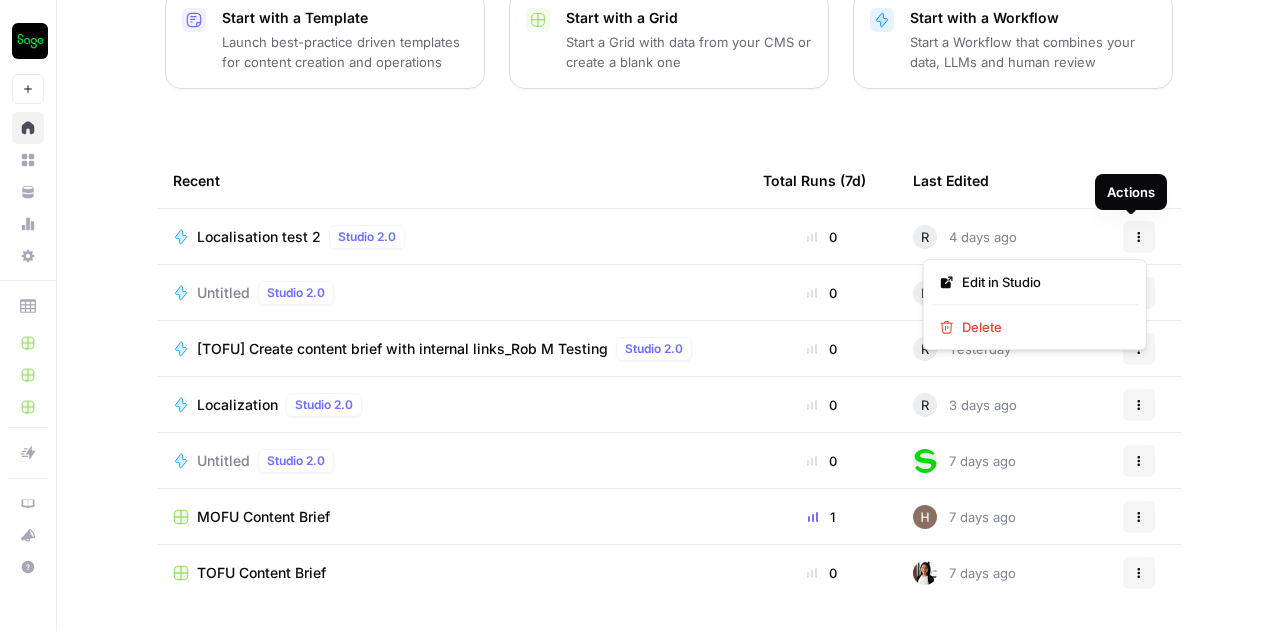 click on "Actions" at bounding box center [1139, 237] 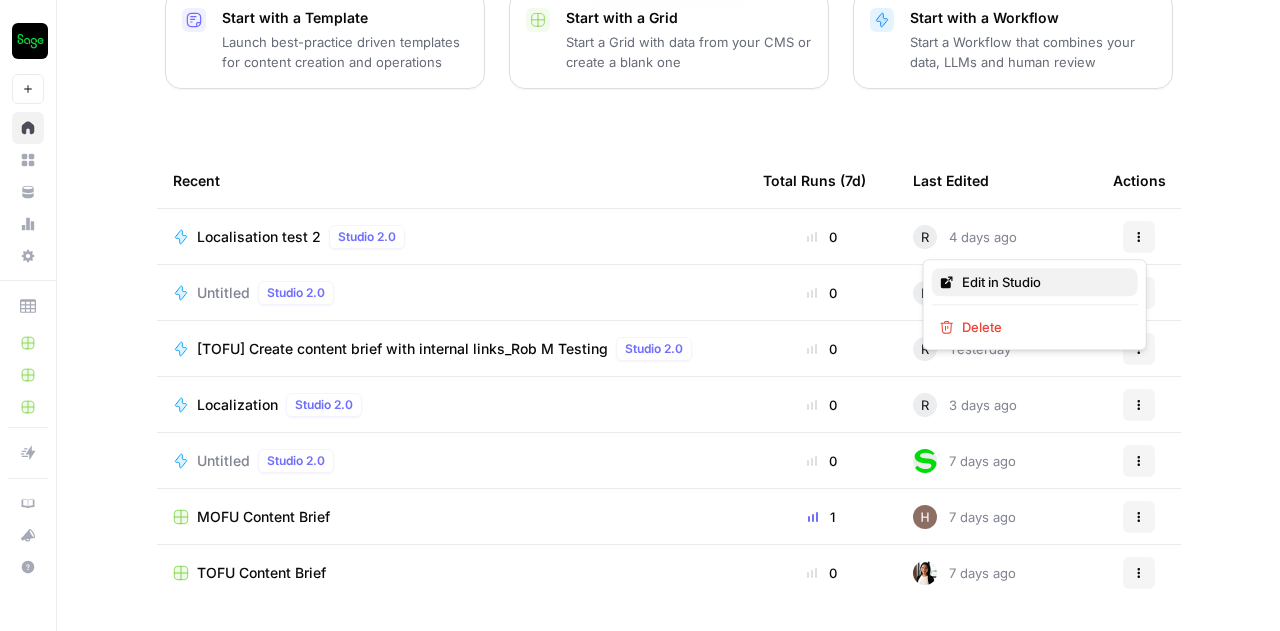 click on "Edit in Studio" at bounding box center (1042, 282) 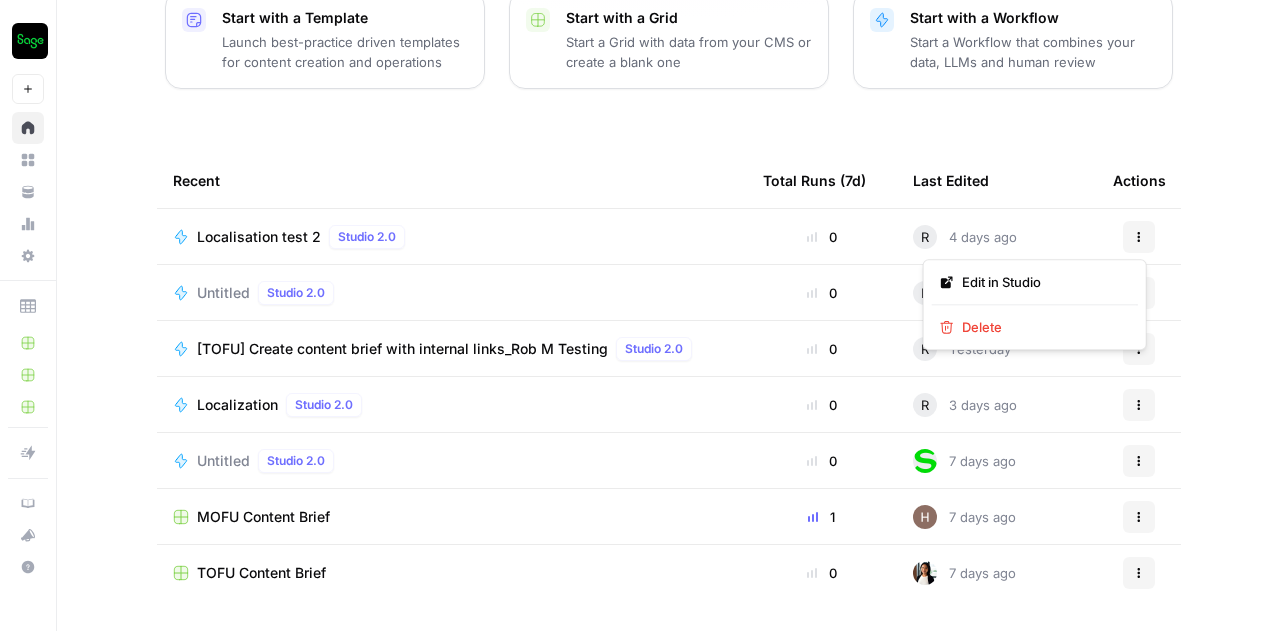 scroll, scrollTop: 0, scrollLeft: 0, axis: both 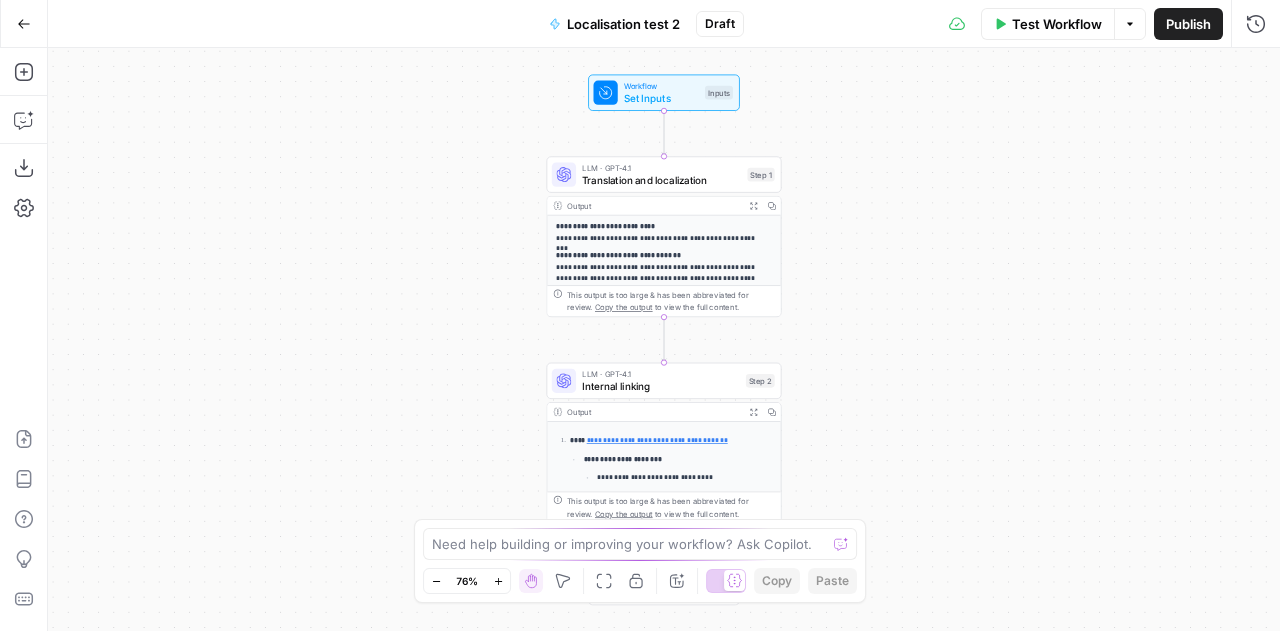 click on "**********" at bounding box center (658, 278) 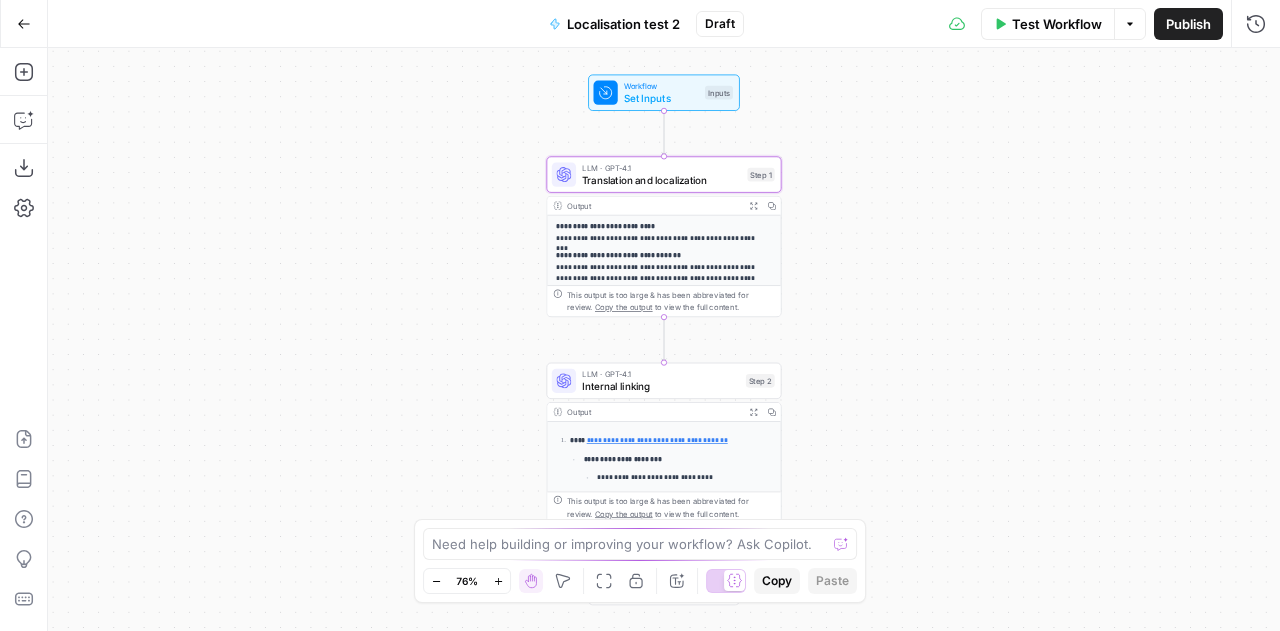 click on "**********" at bounding box center (658, 278) 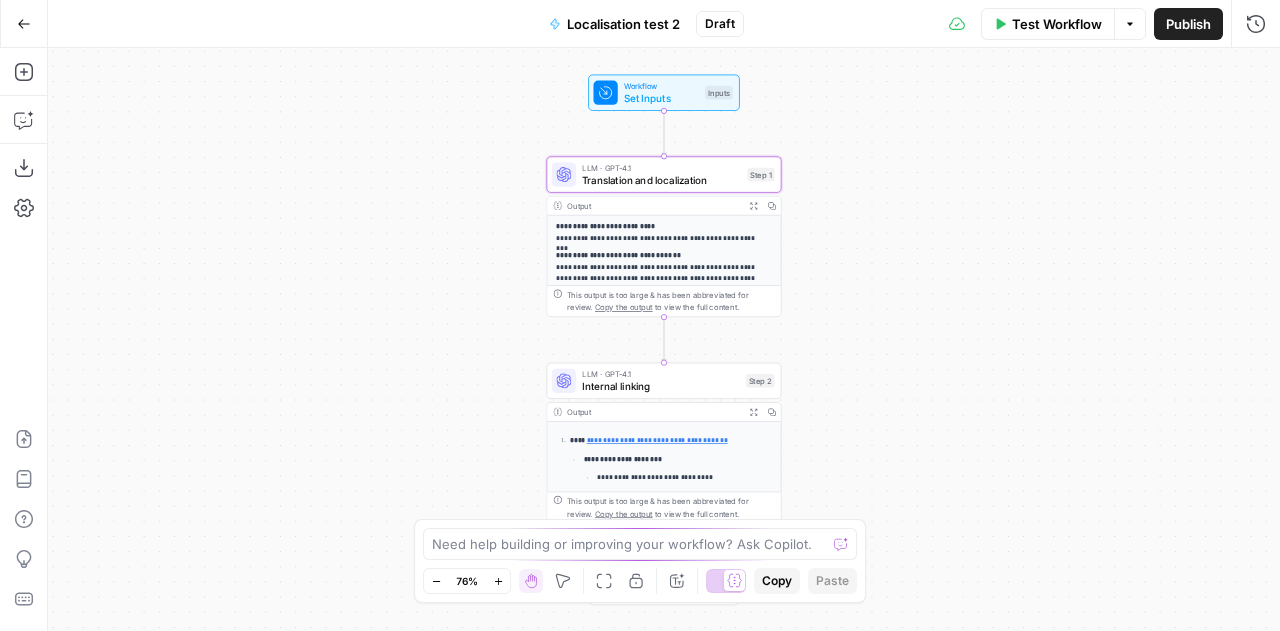 click on "**********" at bounding box center [658, 278] 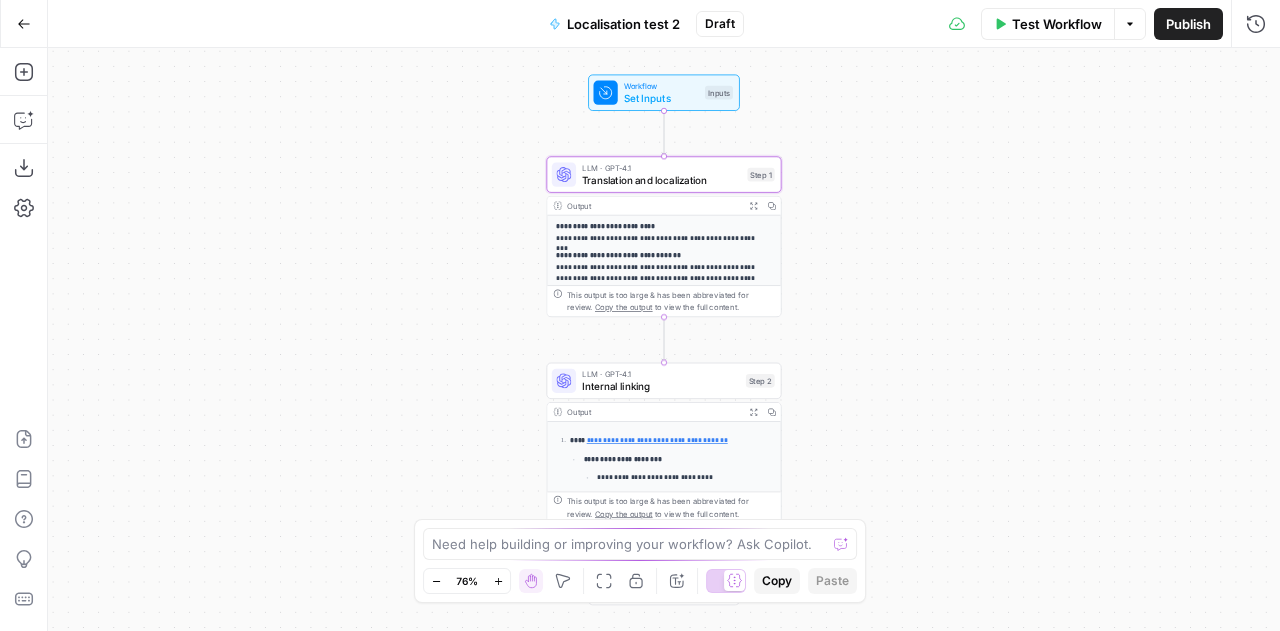 click on "Translation and localization" at bounding box center (661, 179) 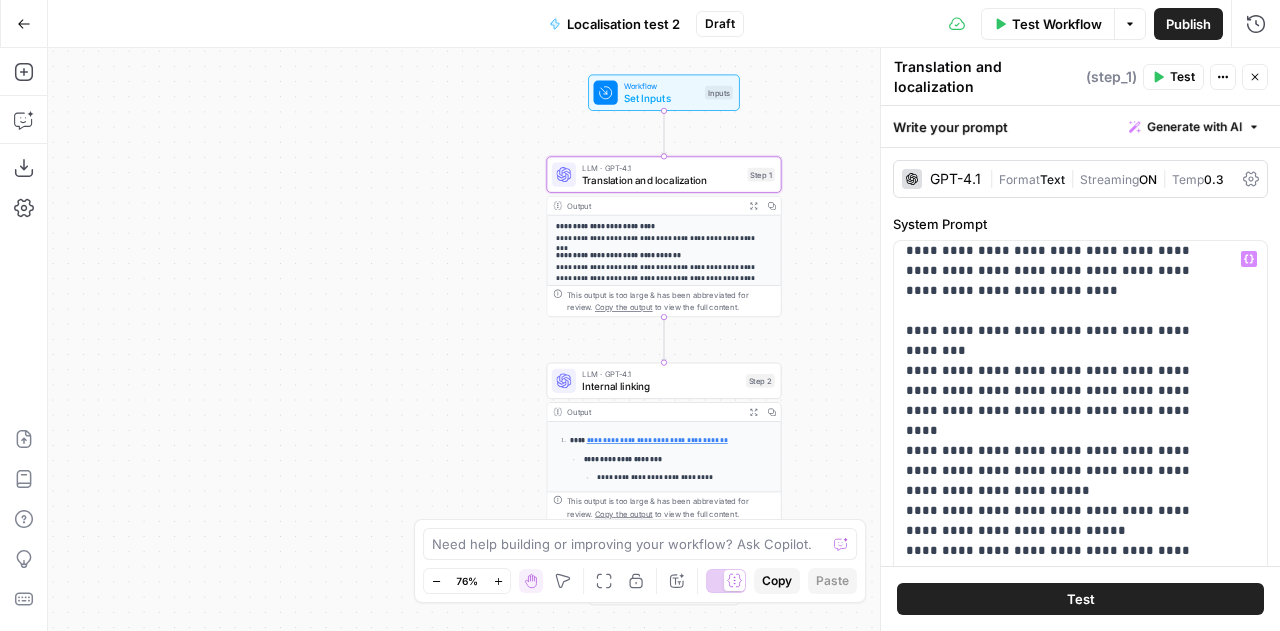 scroll, scrollTop: 89, scrollLeft: 0, axis: vertical 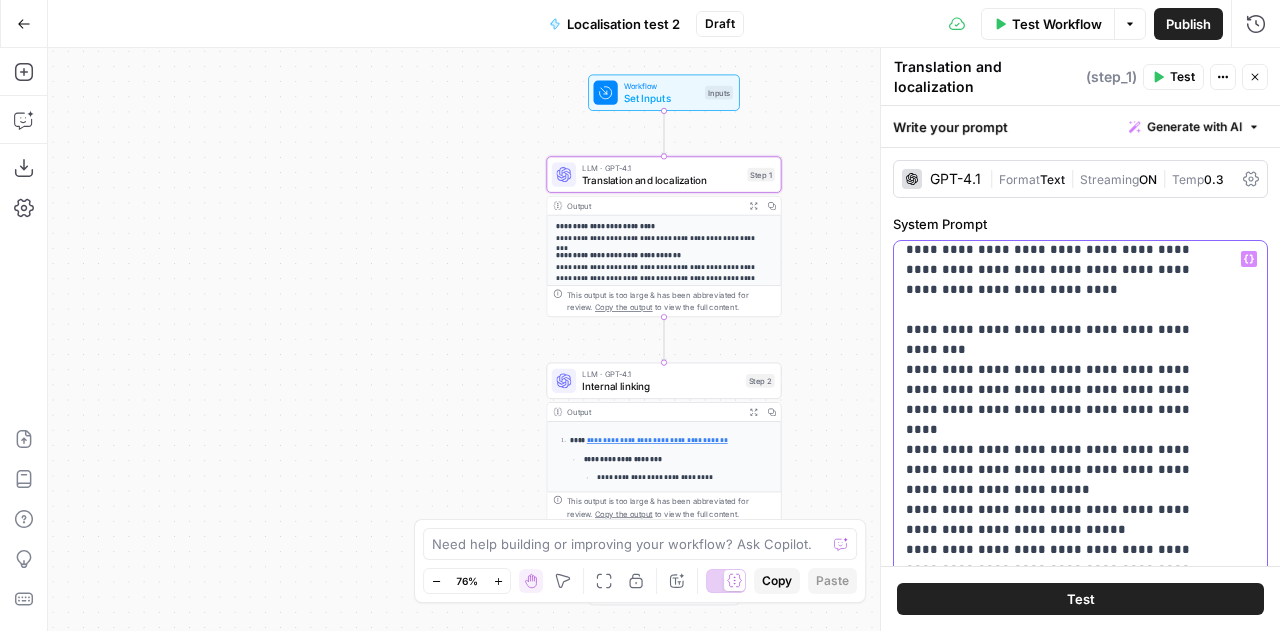 click on "**********" at bounding box center (1065, 3320) 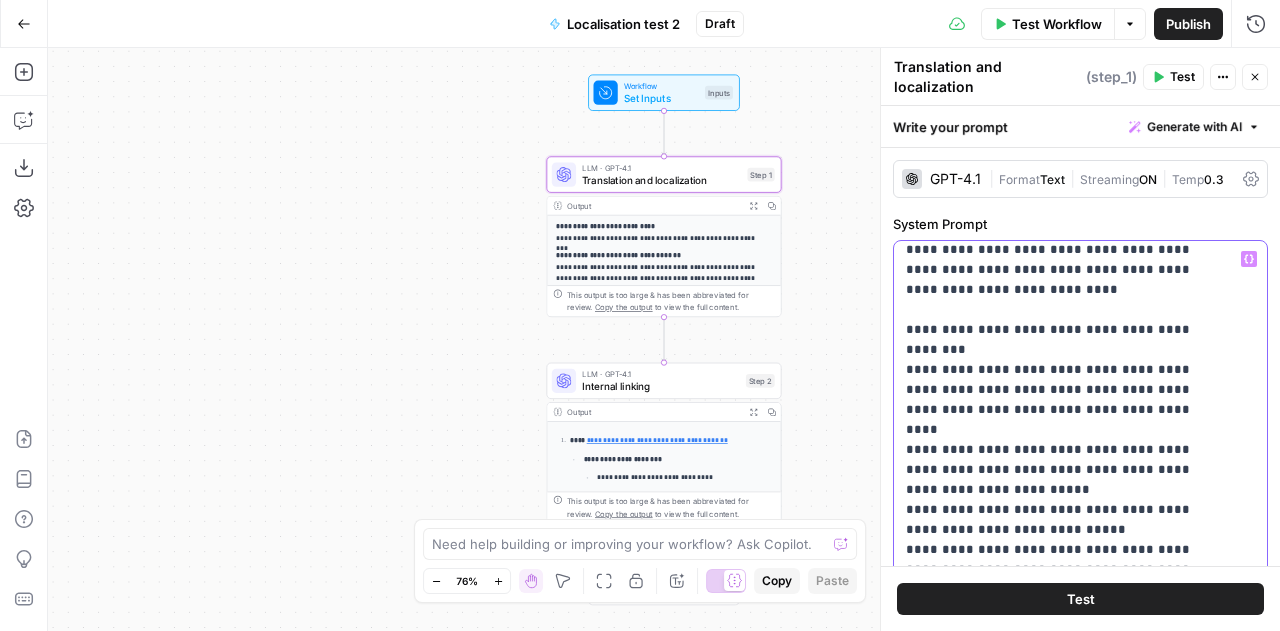 type 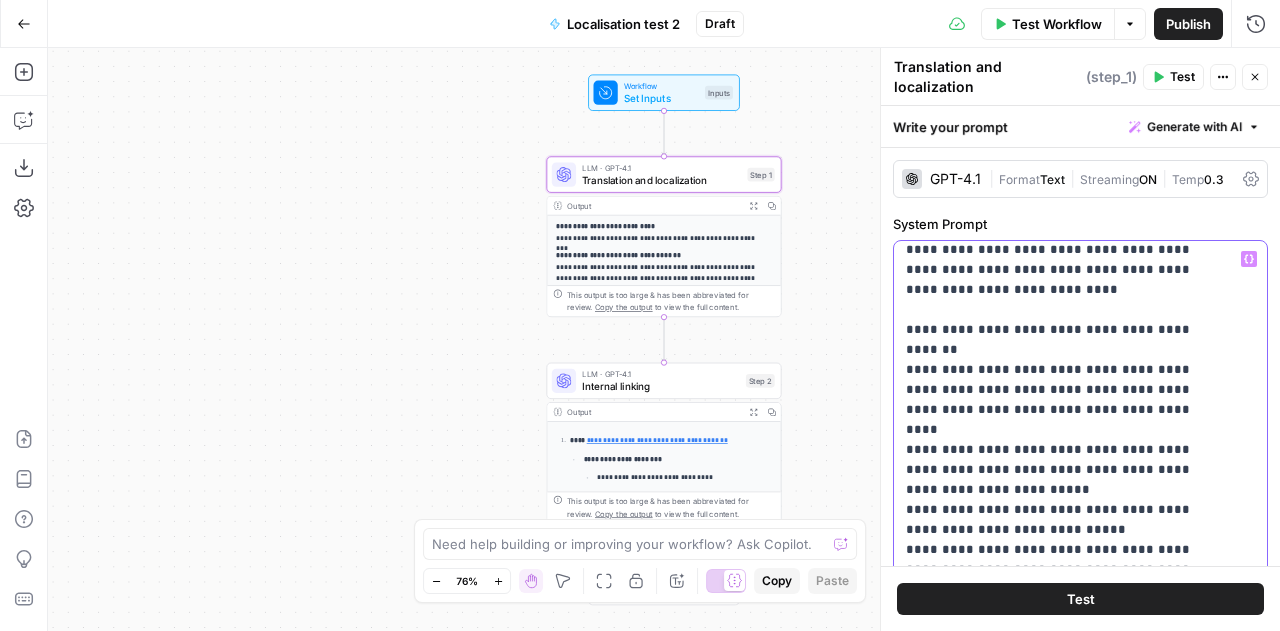 click on "**********" at bounding box center (1065, 3320) 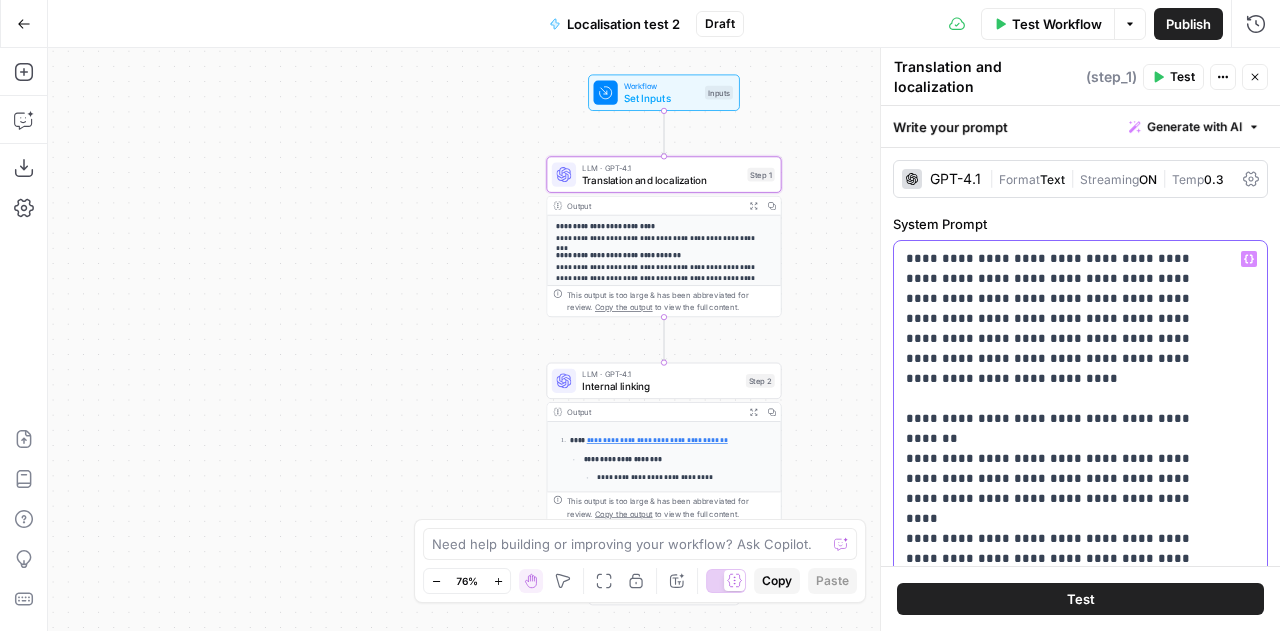 scroll, scrollTop: 1, scrollLeft: 0, axis: vertical 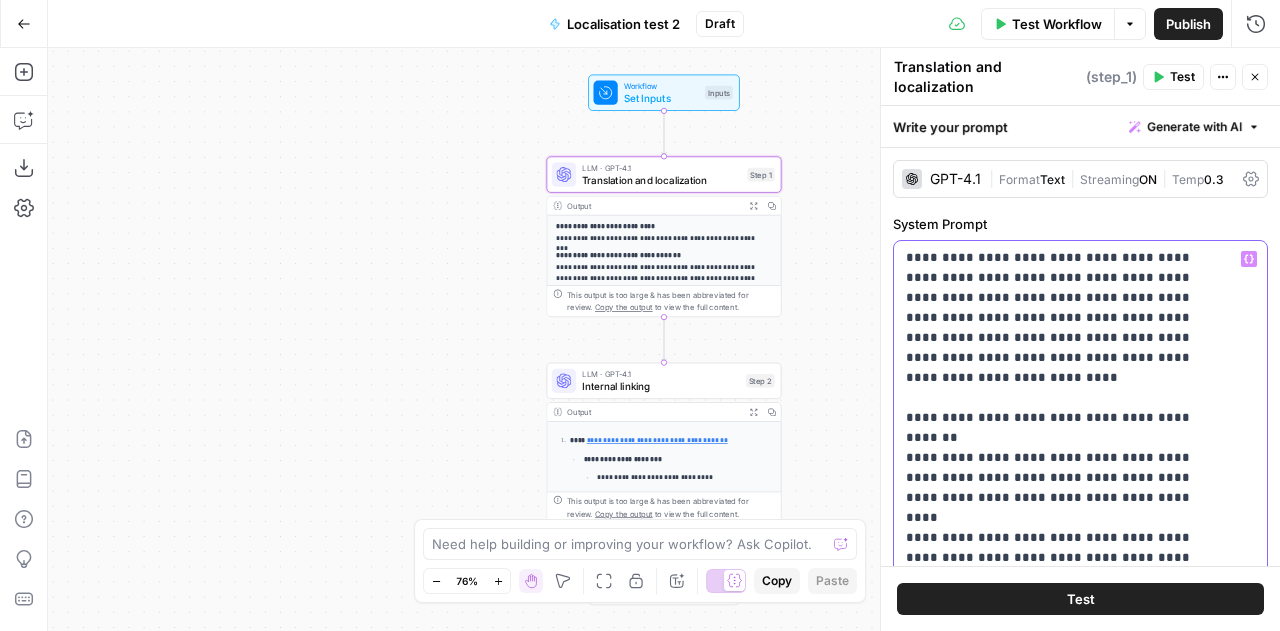 click on "**********" at bounding box center (1065, 3408) 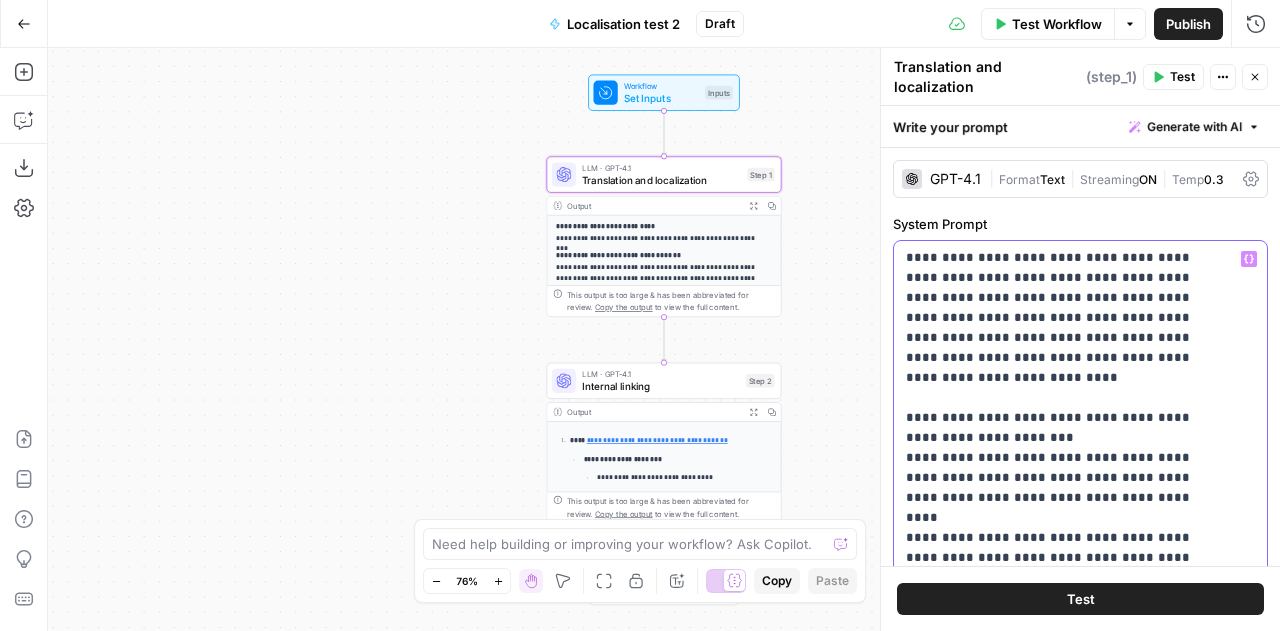 click on "**********" at bounding box center [1065, 3418] 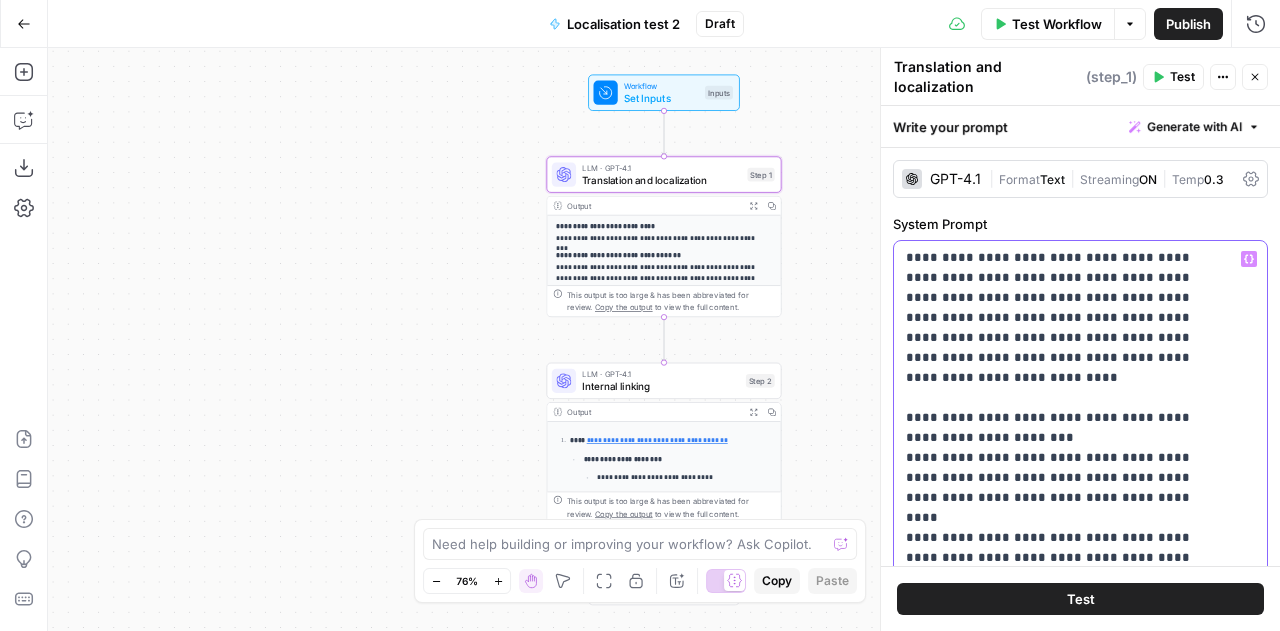 click on "**********" at bounding box center [1065, 3418] 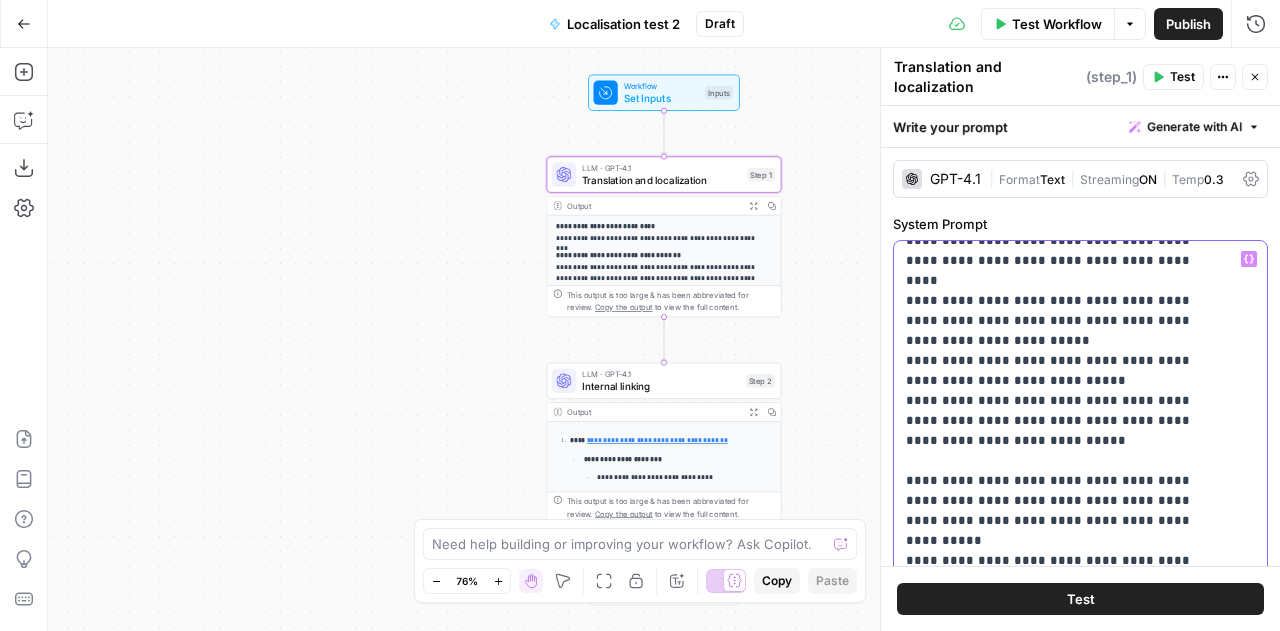 scroll, scrollTop: 239, scrollLeft: 0, axis: vertical 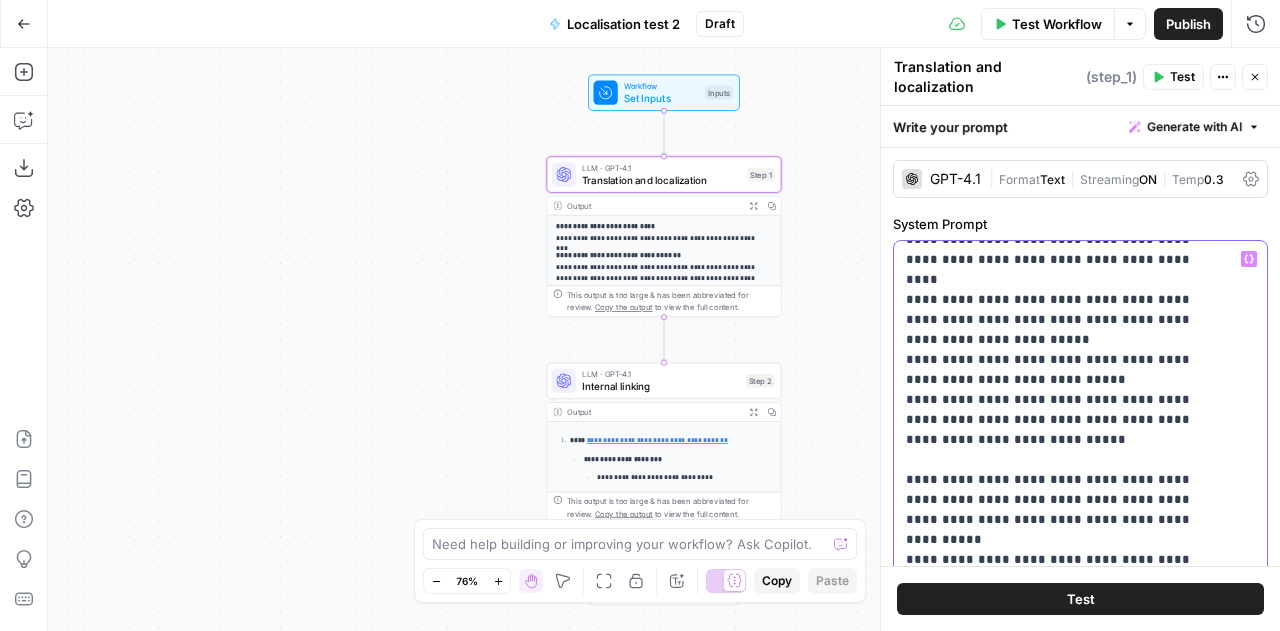click on "**********" at bounding box center (1065, 3180) 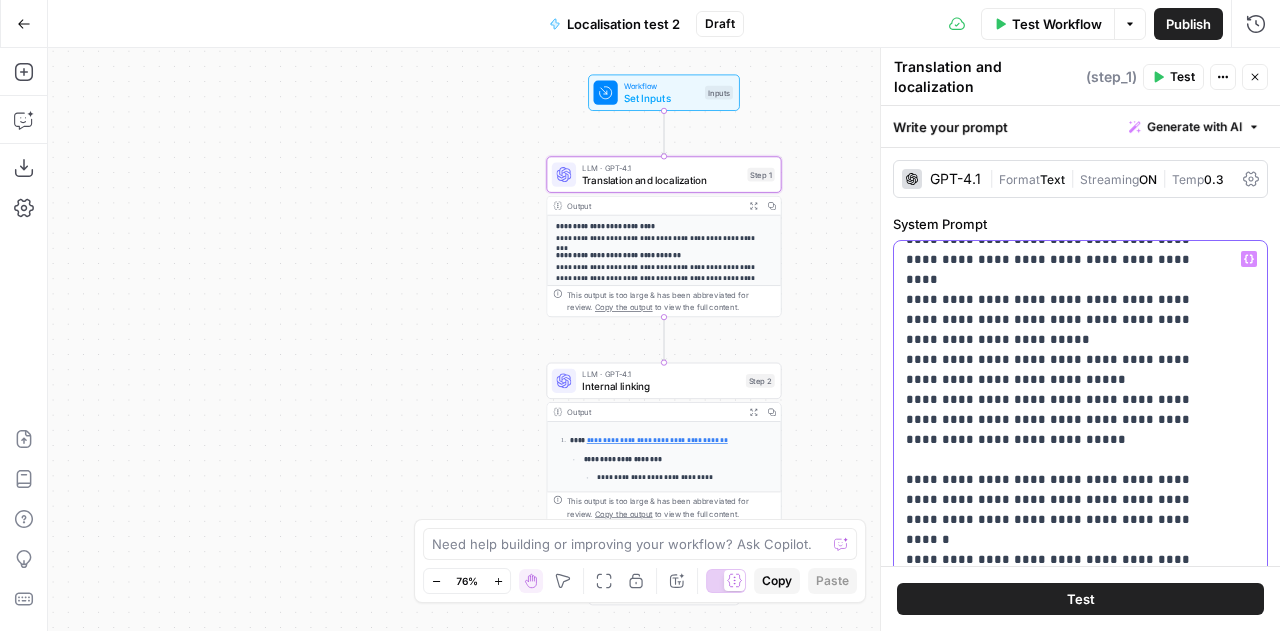 scroll, scrollTop: 245, scrollLeft: 0, axis: vertical 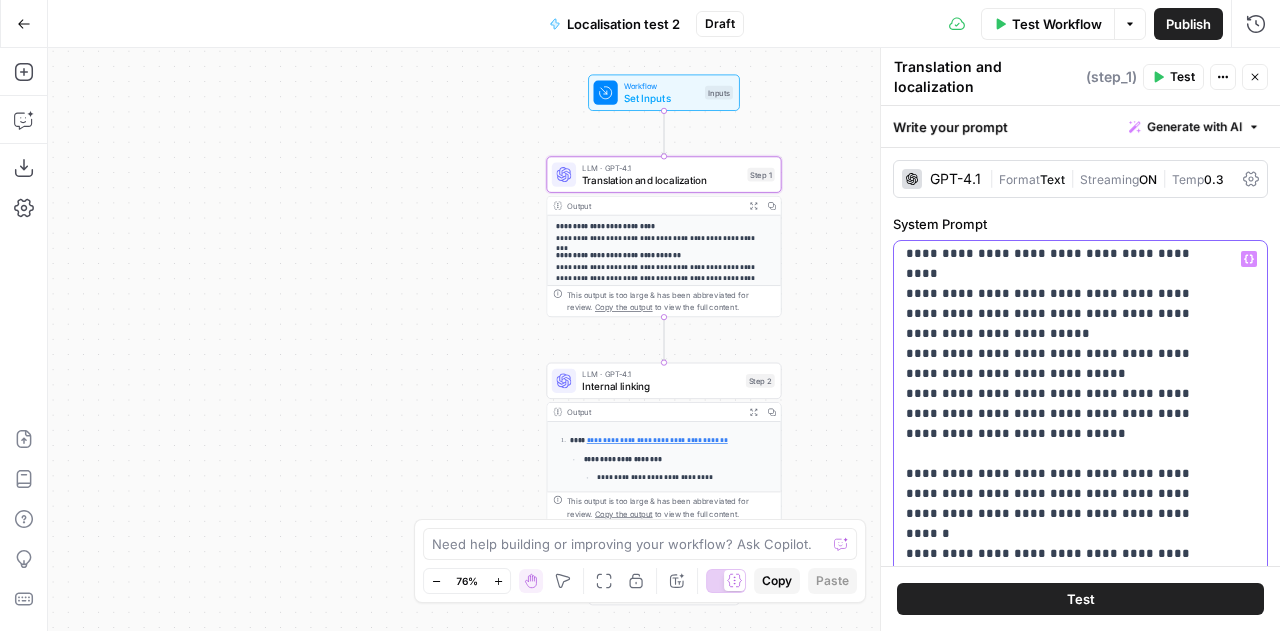 click on "**********" at bounding box center (1065, 3174) 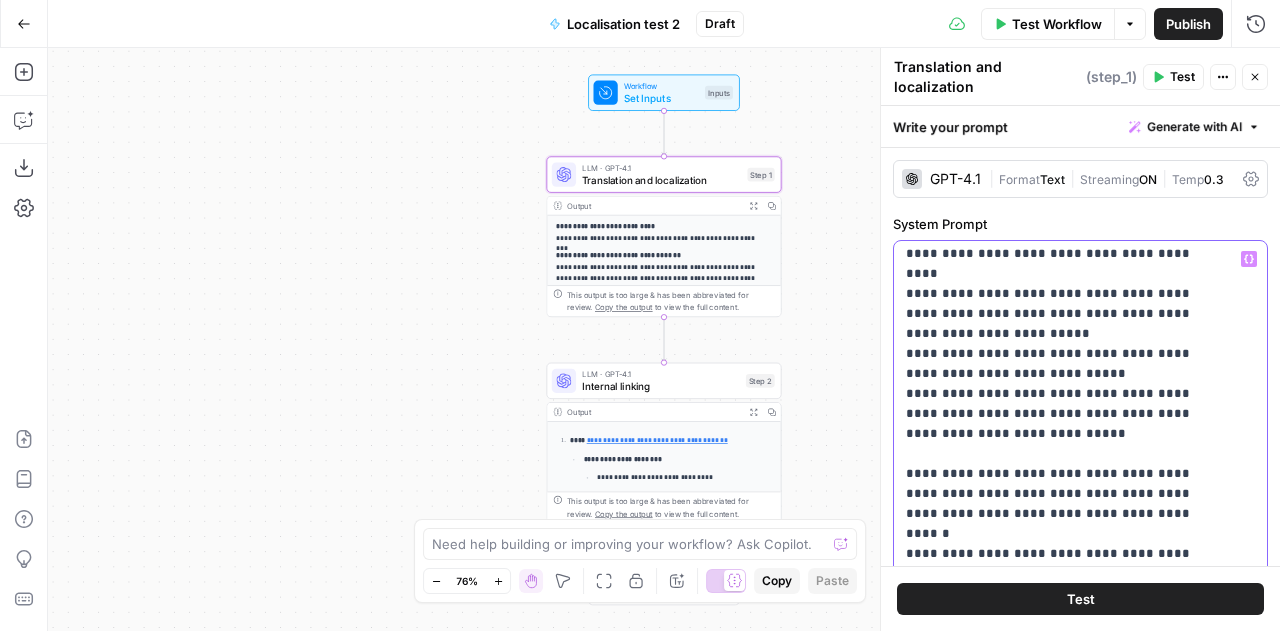 click on "**********" at bounding box center [1065, 3164] 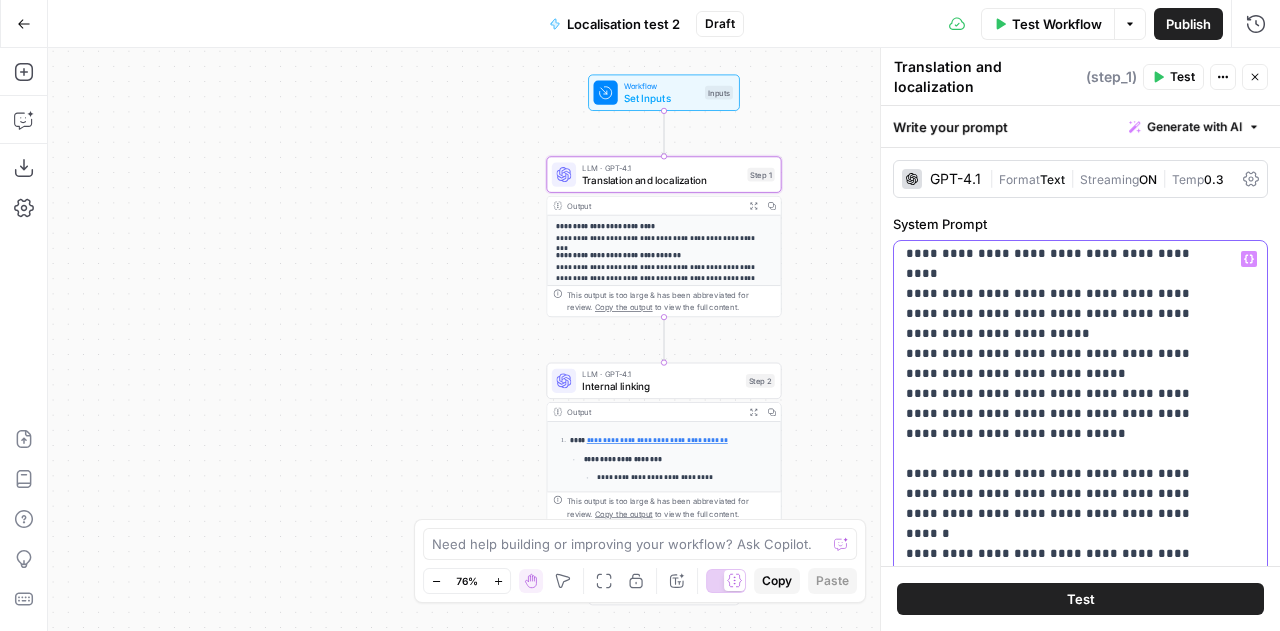 click on "**********" at bounding box center (1065, 3164) 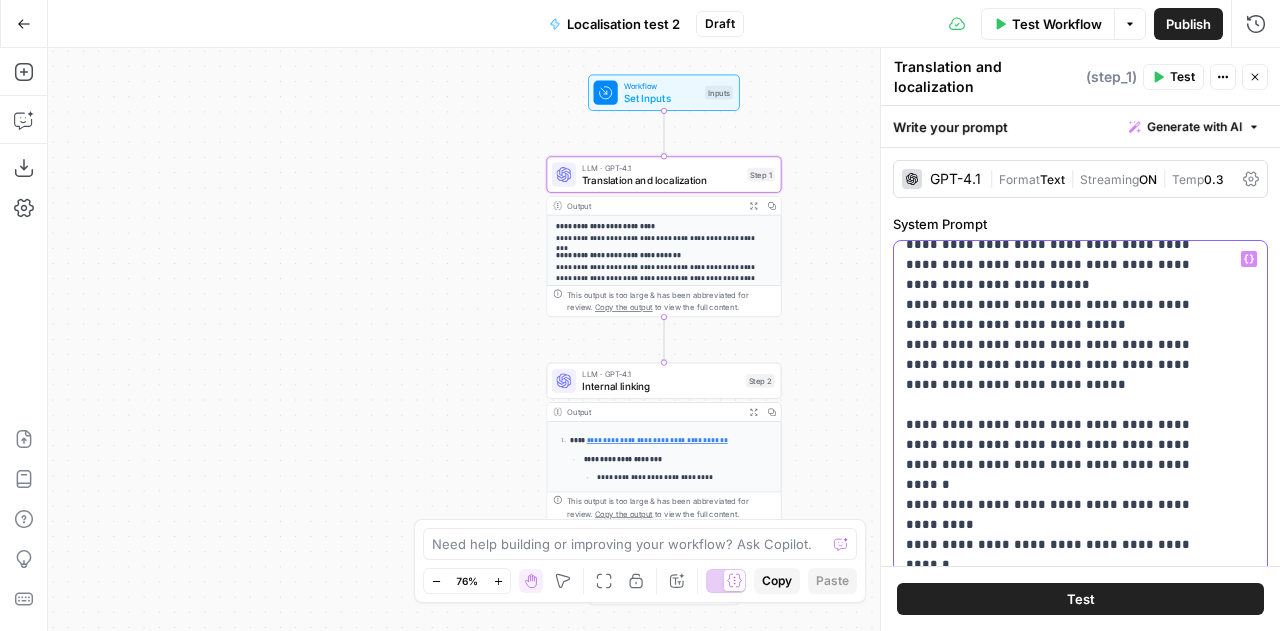 scroll, scrollTop: 295, scrollLeft: 0, axis: vertical 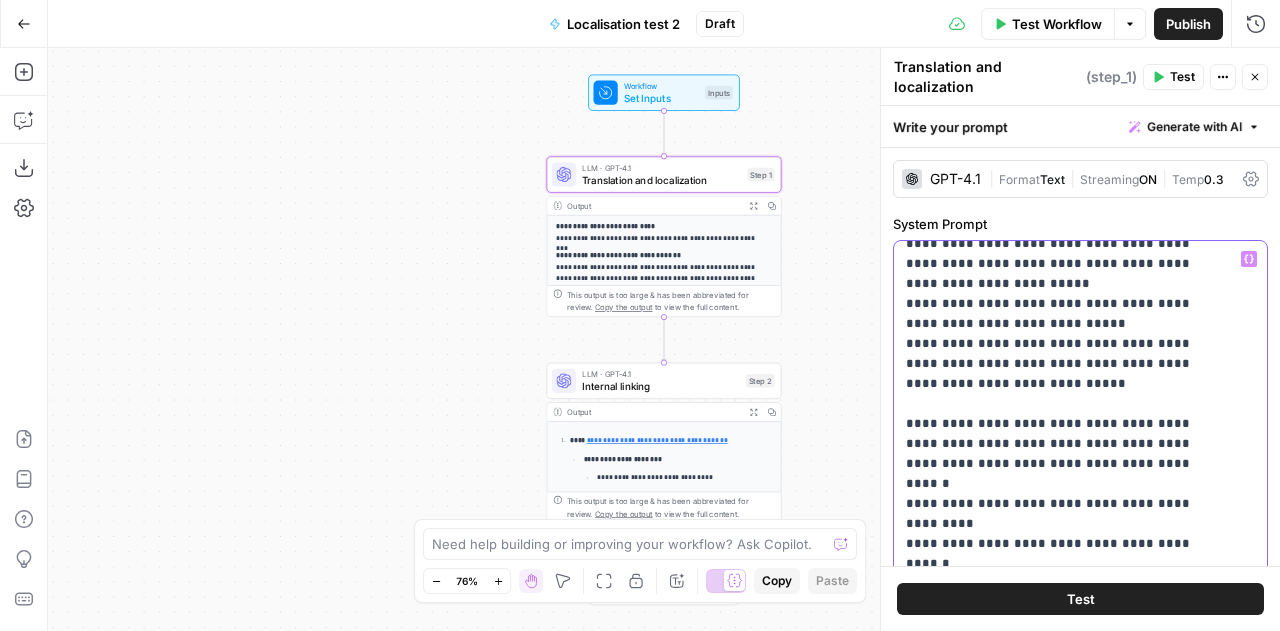 click on "**********" at bounding box center [1065, 3104] 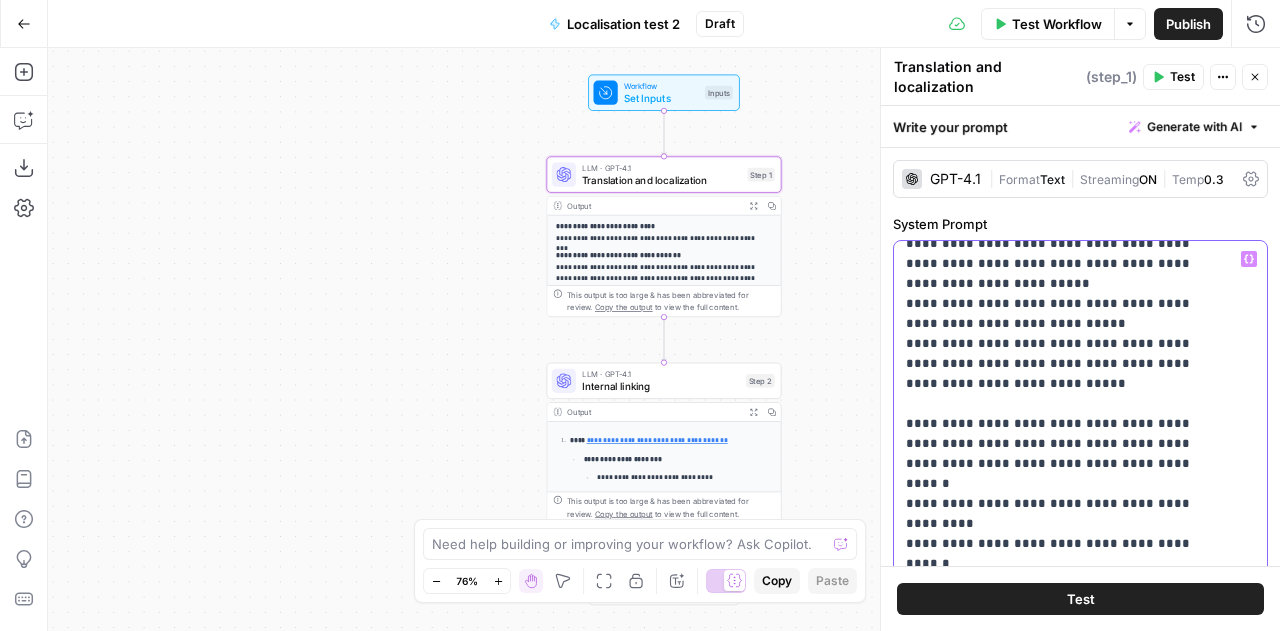 click on "**********" at bounding box center (1065, 3104) 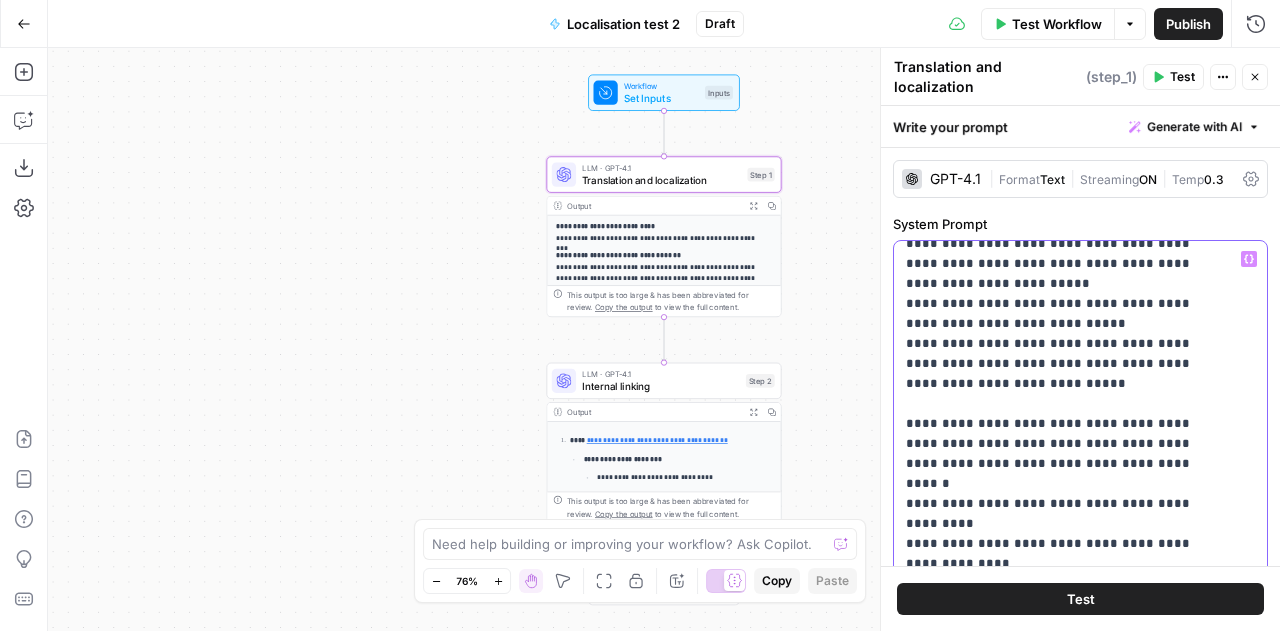 drag, startPoint x: 1006, startPoint y: 415, endPoint x: 1102, endPoint y: 413, distance: 96.02083 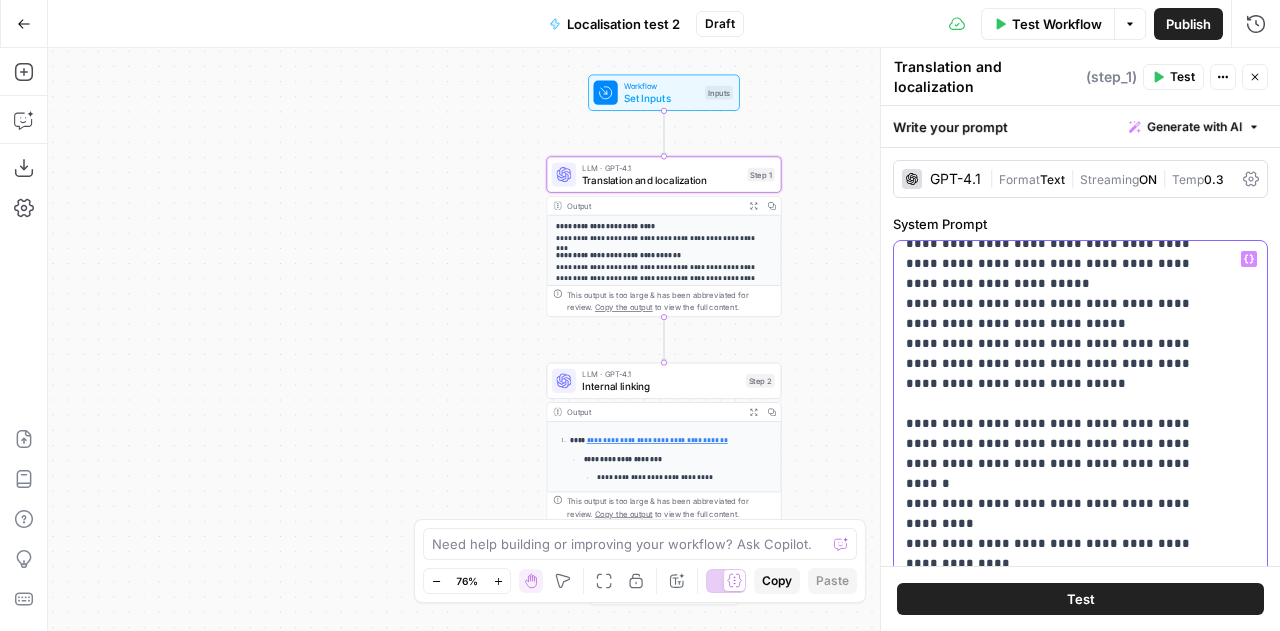 click on "**********" at bounding box center (1065, 3114) 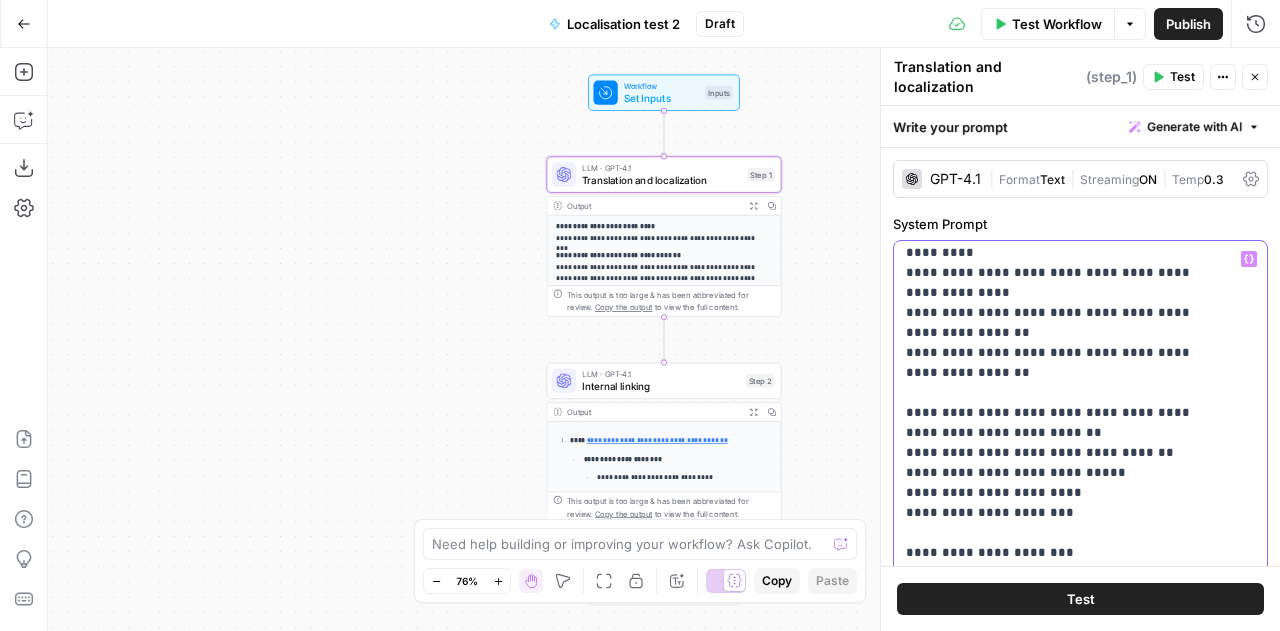 scroll, scrollTop: 547, scrollLeft: 0, axis: vertical 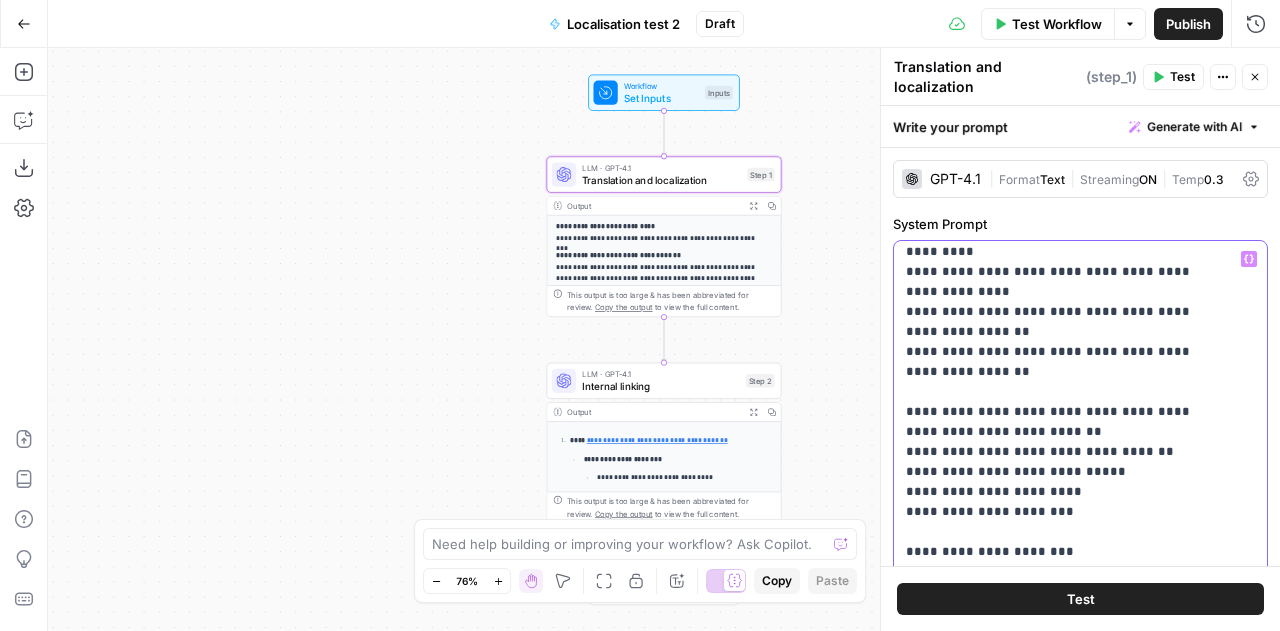 click on "**********" at bounding box center (1065, 2862) 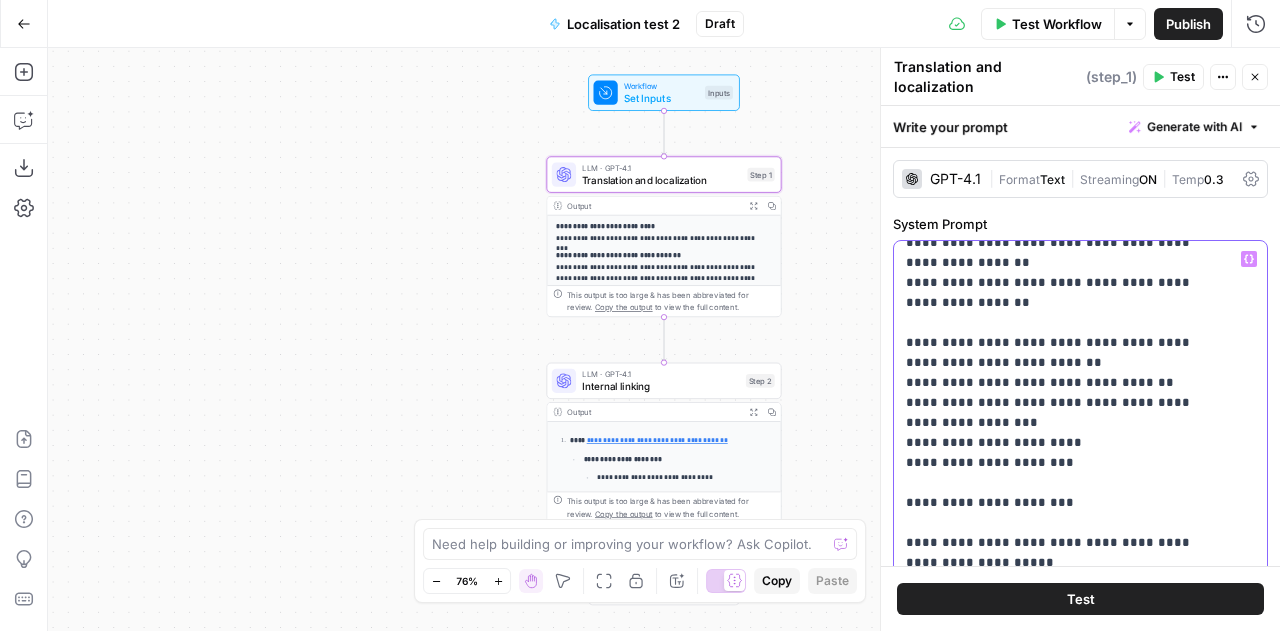 scroll, scrollTop: 617, scrollLeft: 0, axis: vertical 